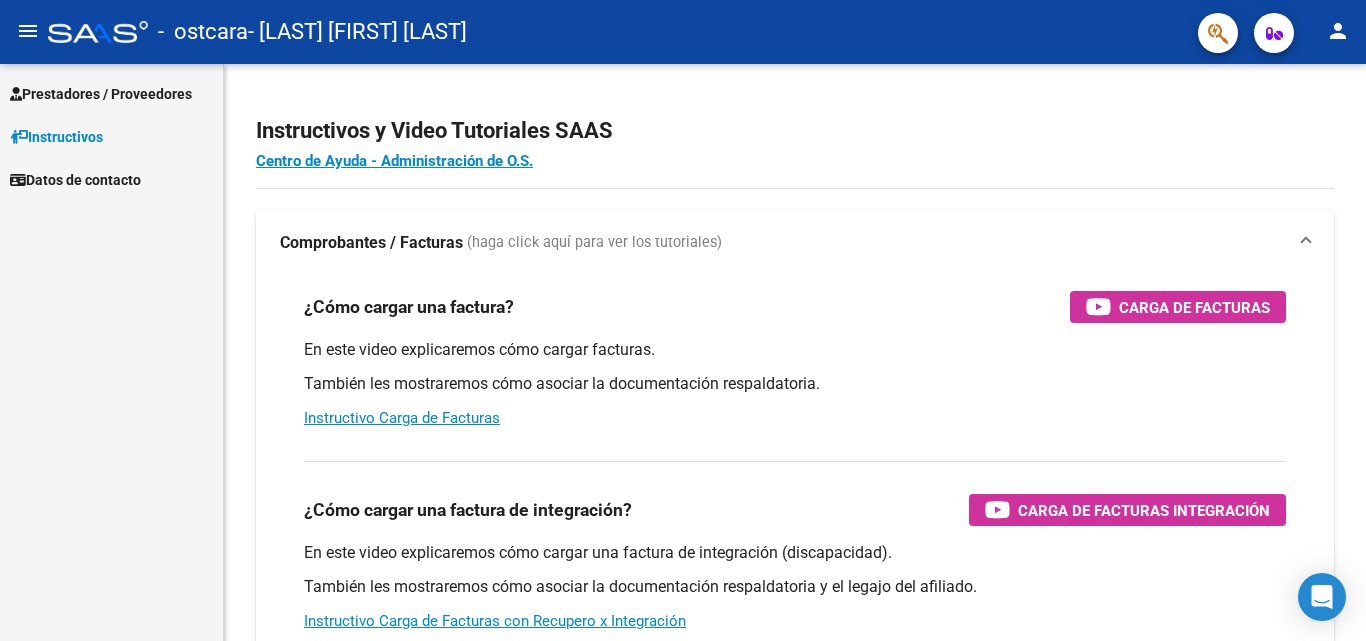 scroll, scrollTop: 0, scrollLeft: 0, axis: both 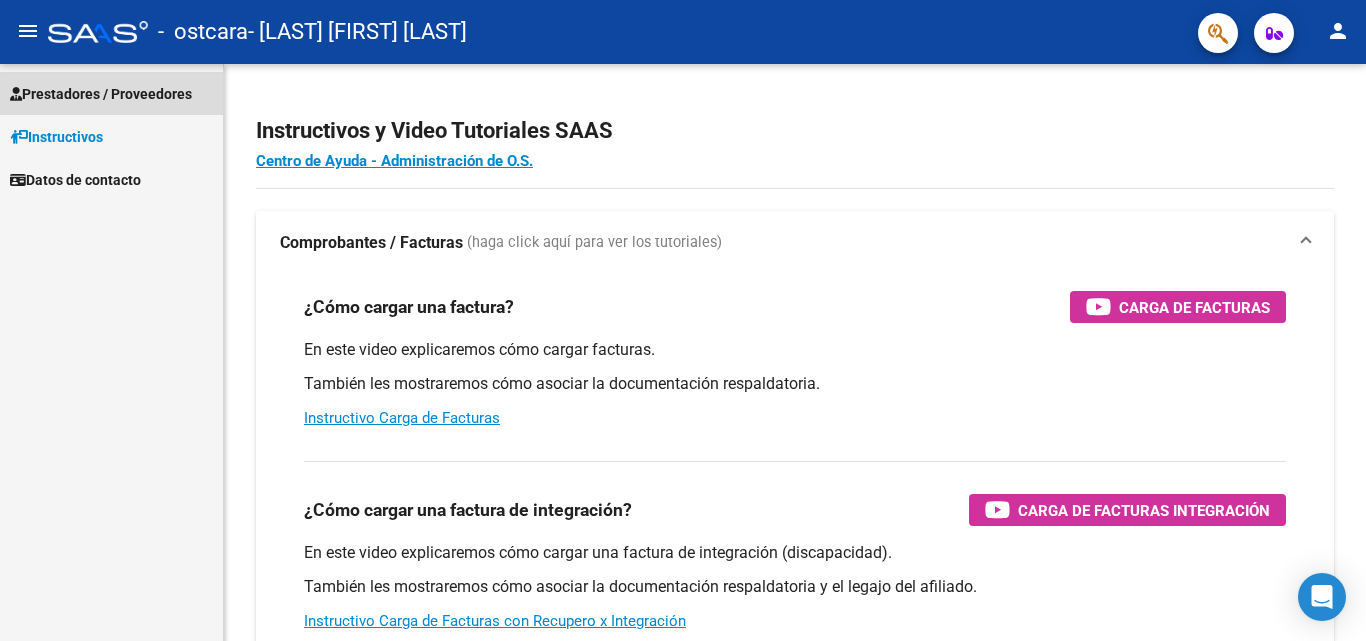 click on "Prestadores / Proveedores" at bounding box center (101, 94) 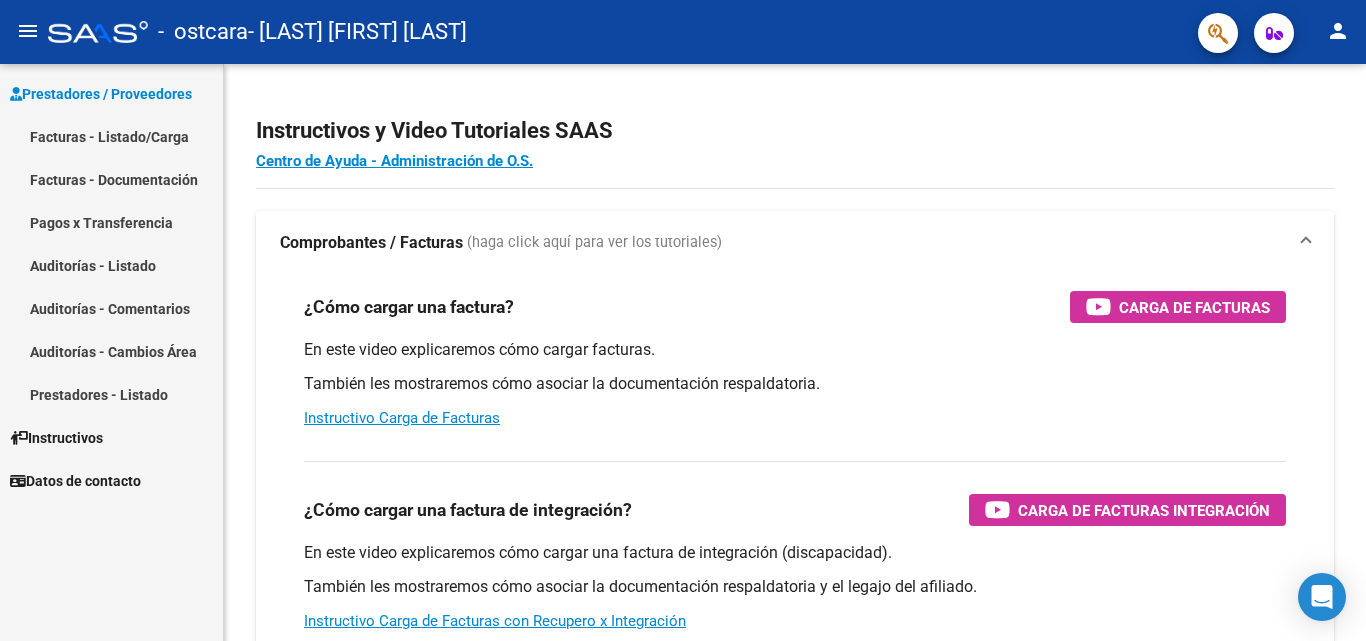click on "Facturas - Listado/Carga" at bounding box center [111, 136] 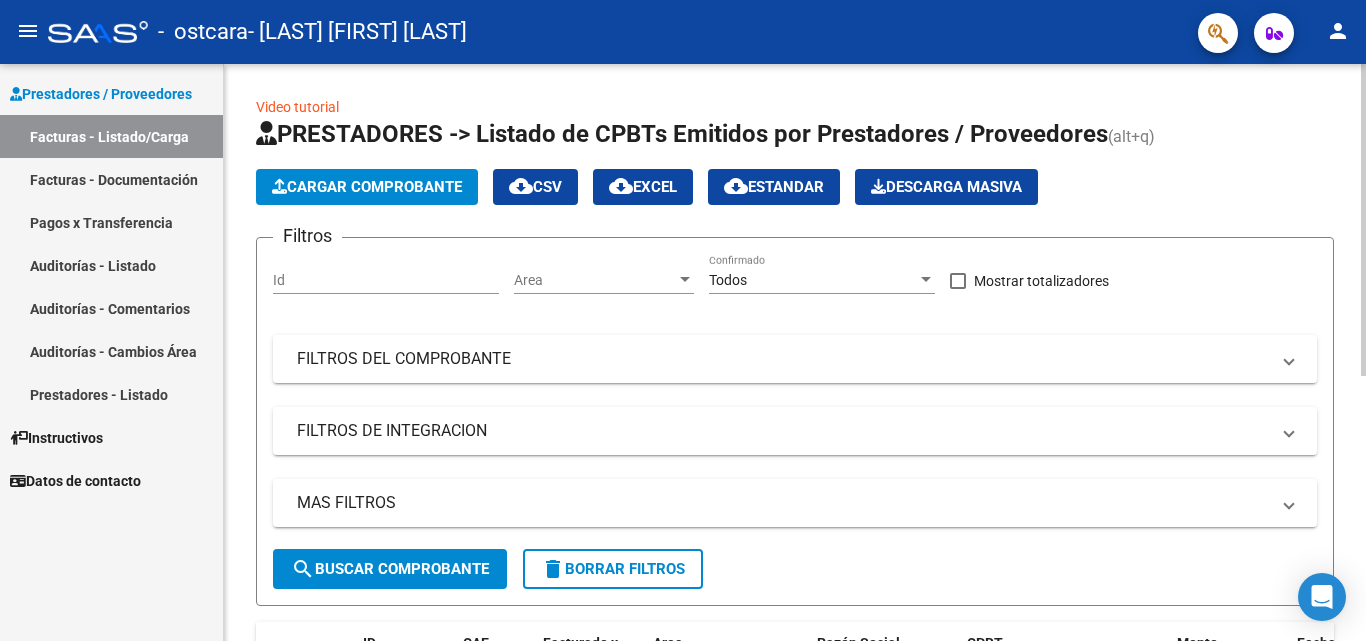 click on "Cargar Comprobante" 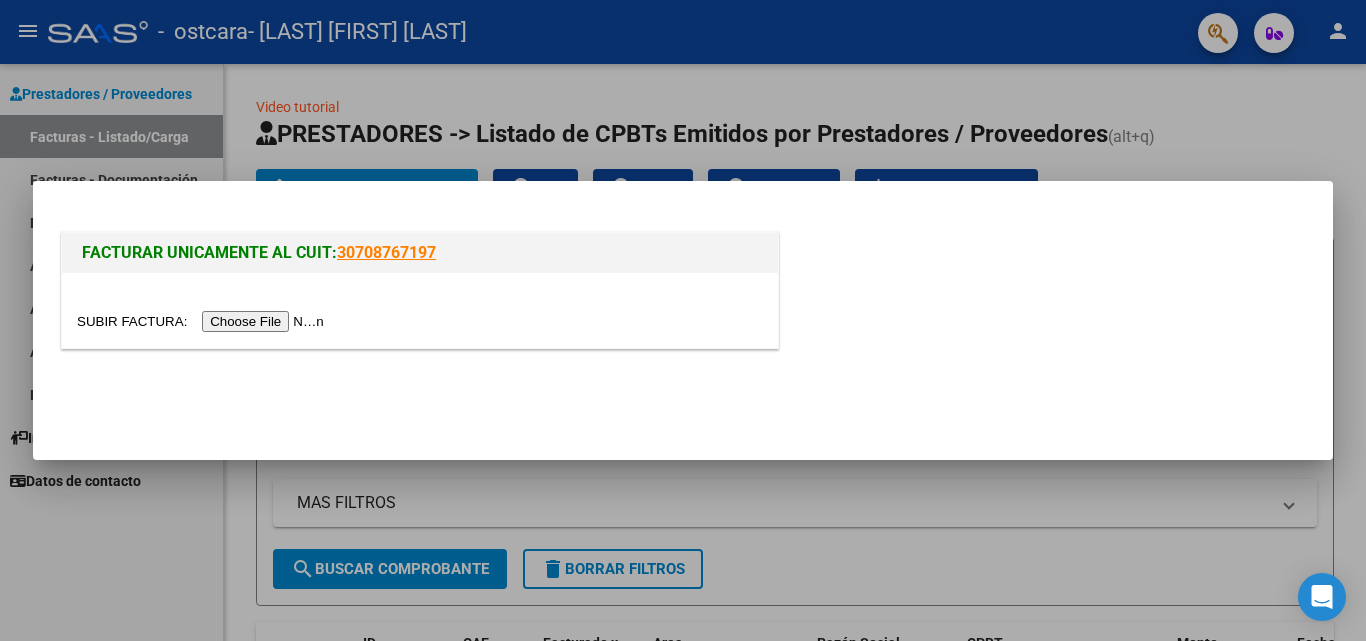 click at bounding box center [203, 321] 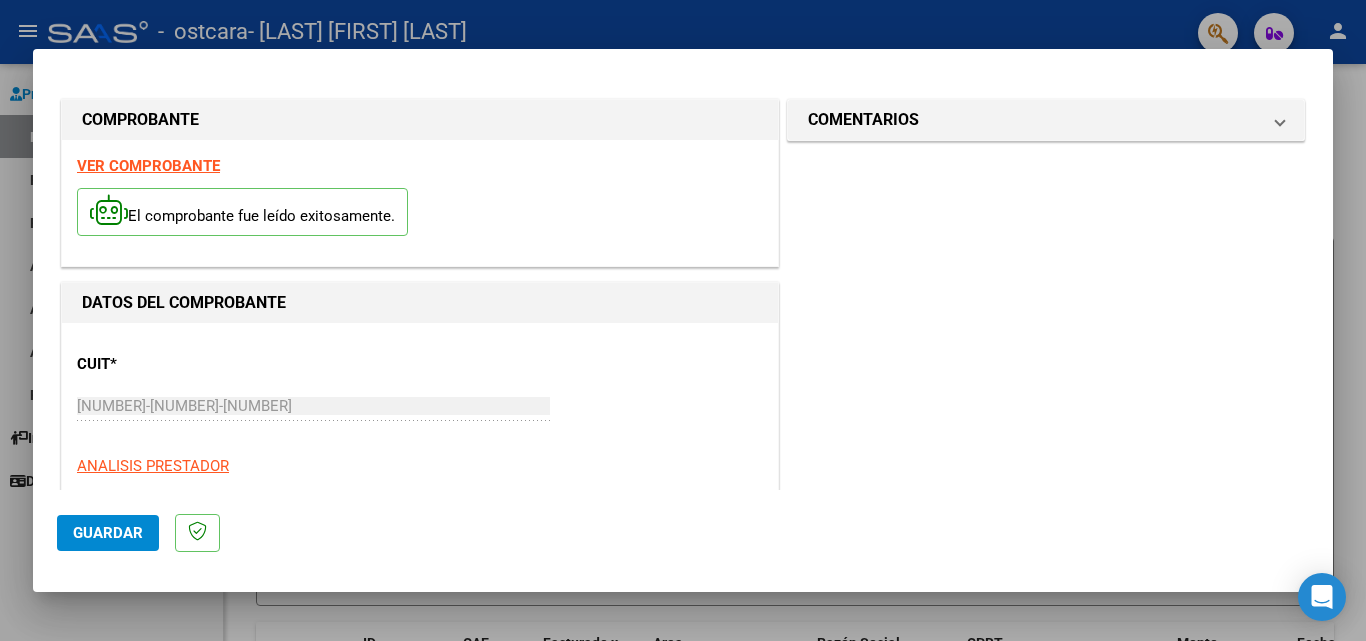 scroll, scrollTop: 100, scrollLeft: 0, axis: vertical 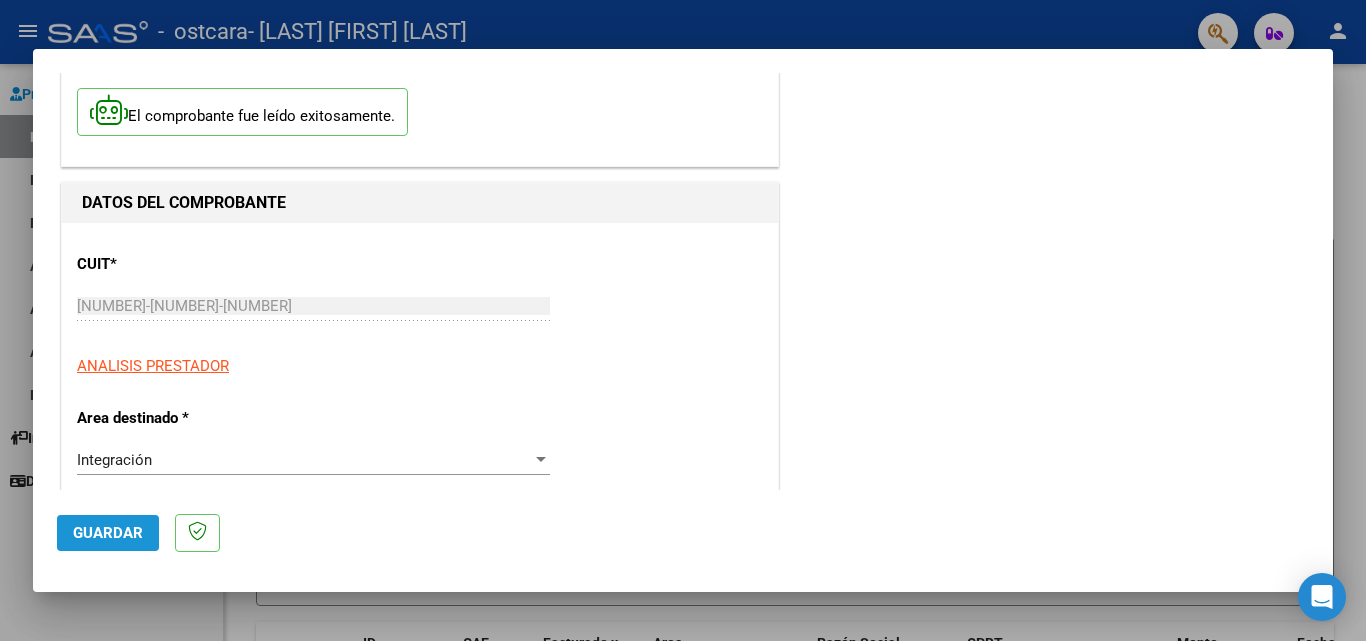 click on "Guardar" 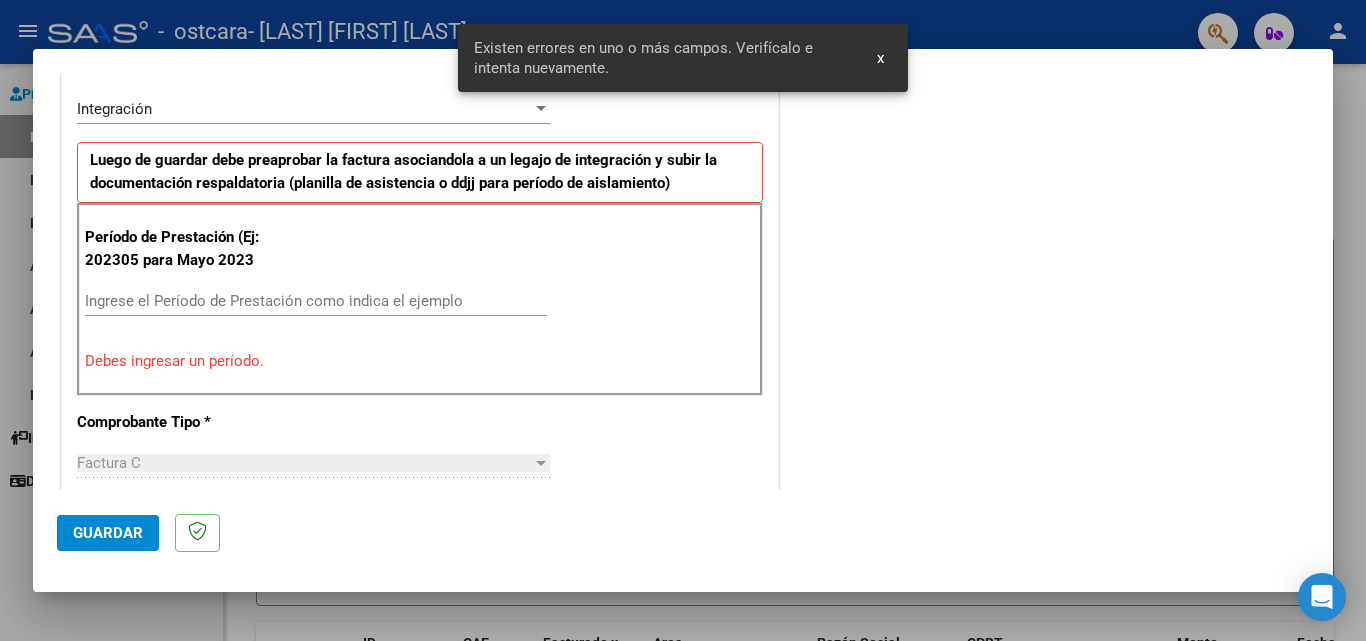 click on "Debes ingresar un período." at bounding box center (420, 361) 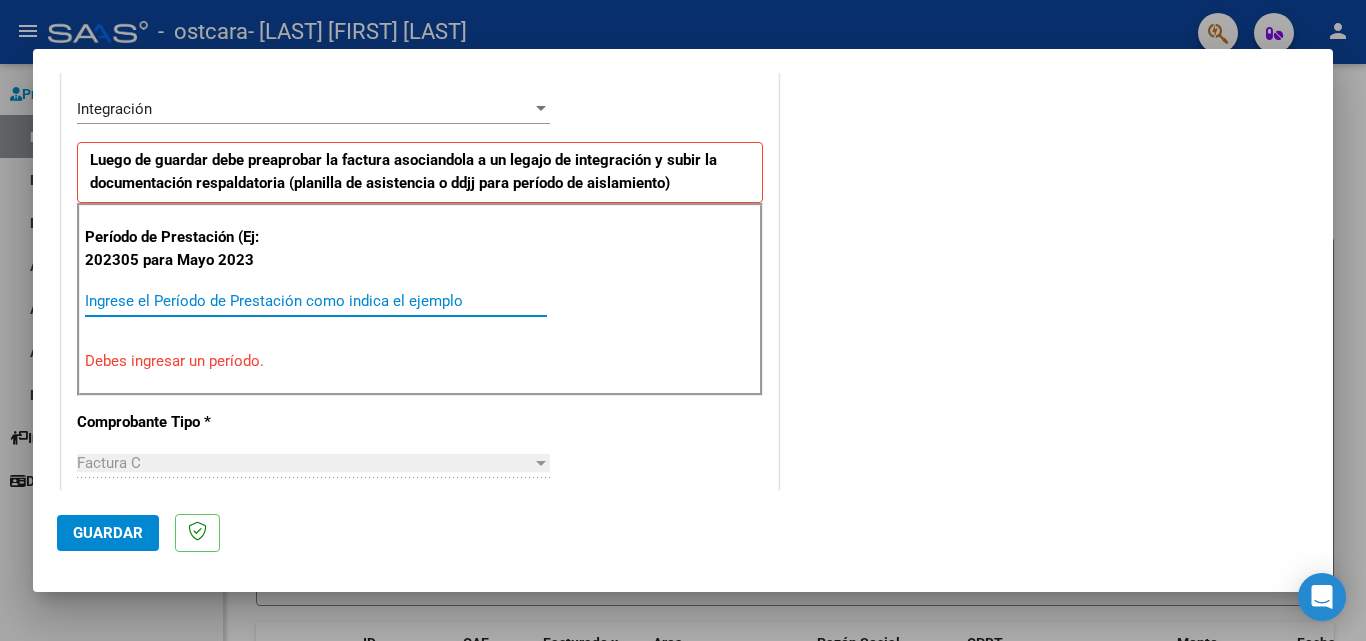click on "Ingrese el Período de Prestación como indica el ejemplo" at bounding box center [316, 301] 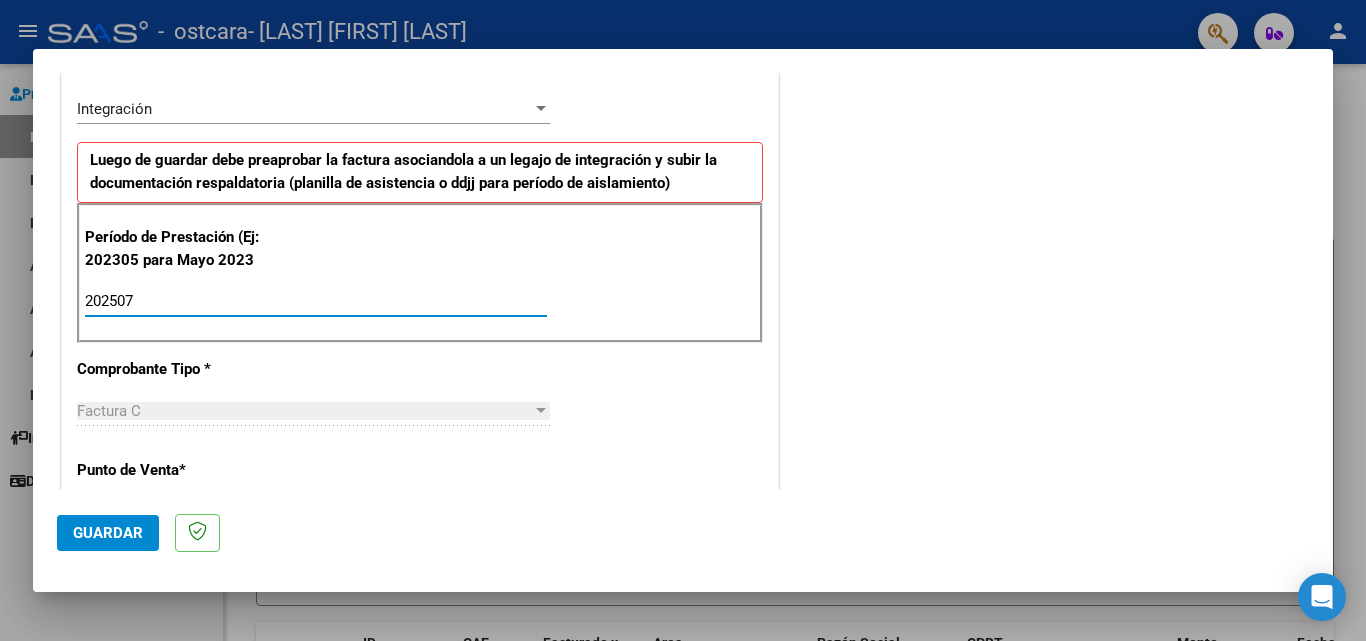 type on "202507" 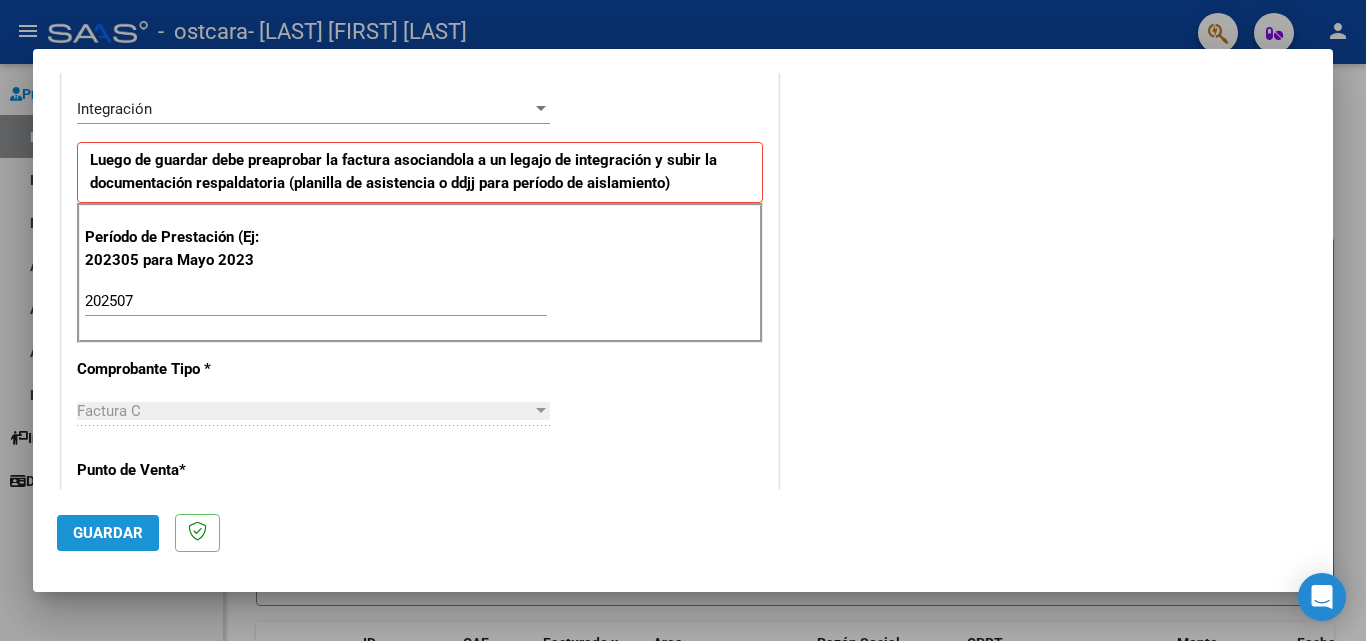 click on "Guardar" 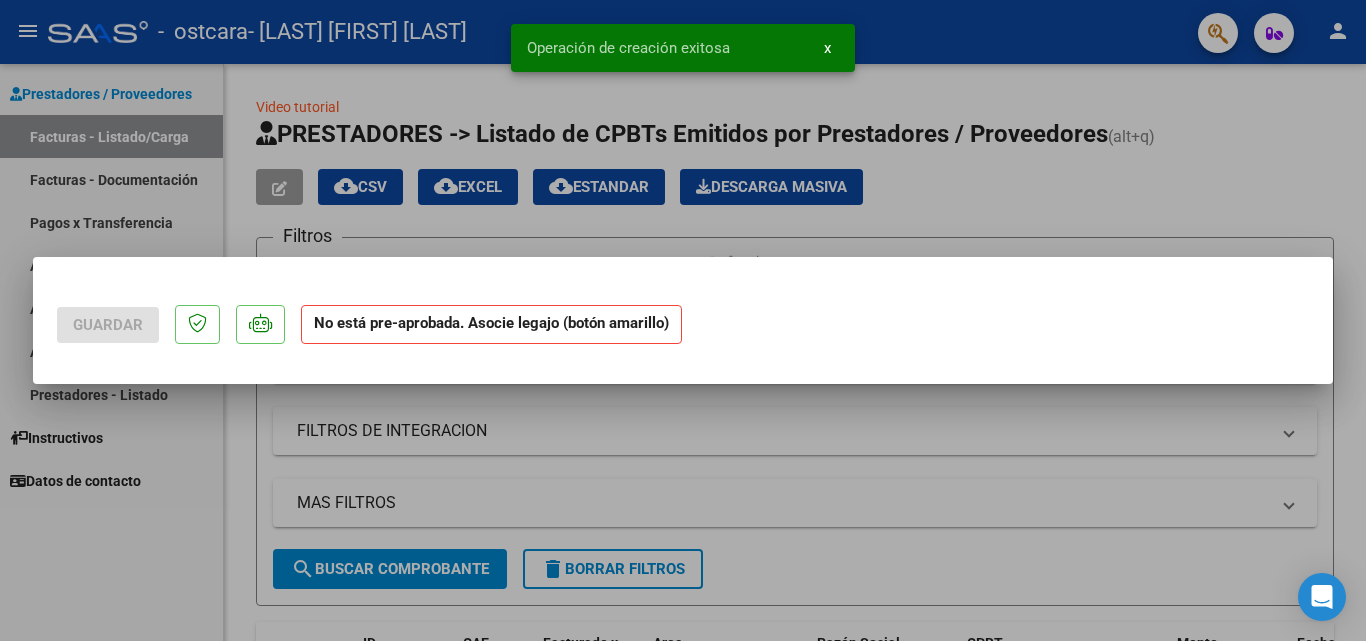 scroll, scrollTop: 0, scrollLeft: 0, axis: both 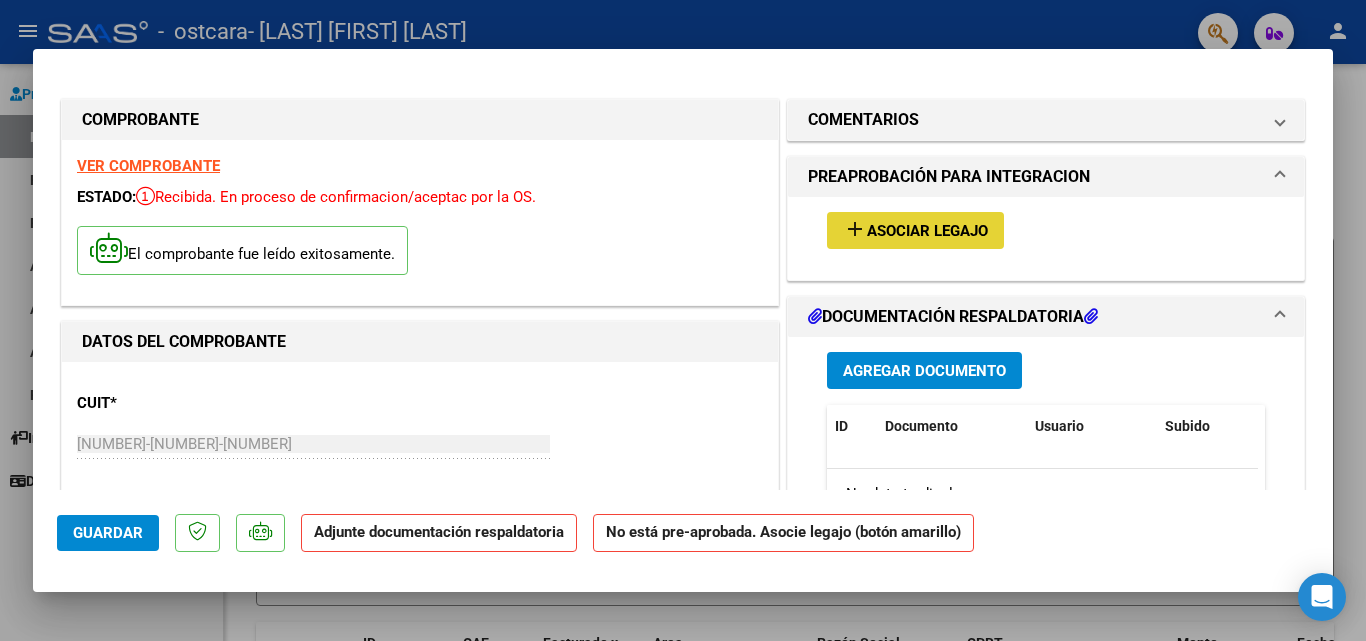 click on "Asociar Legajo" at bounding box center (927, 231) 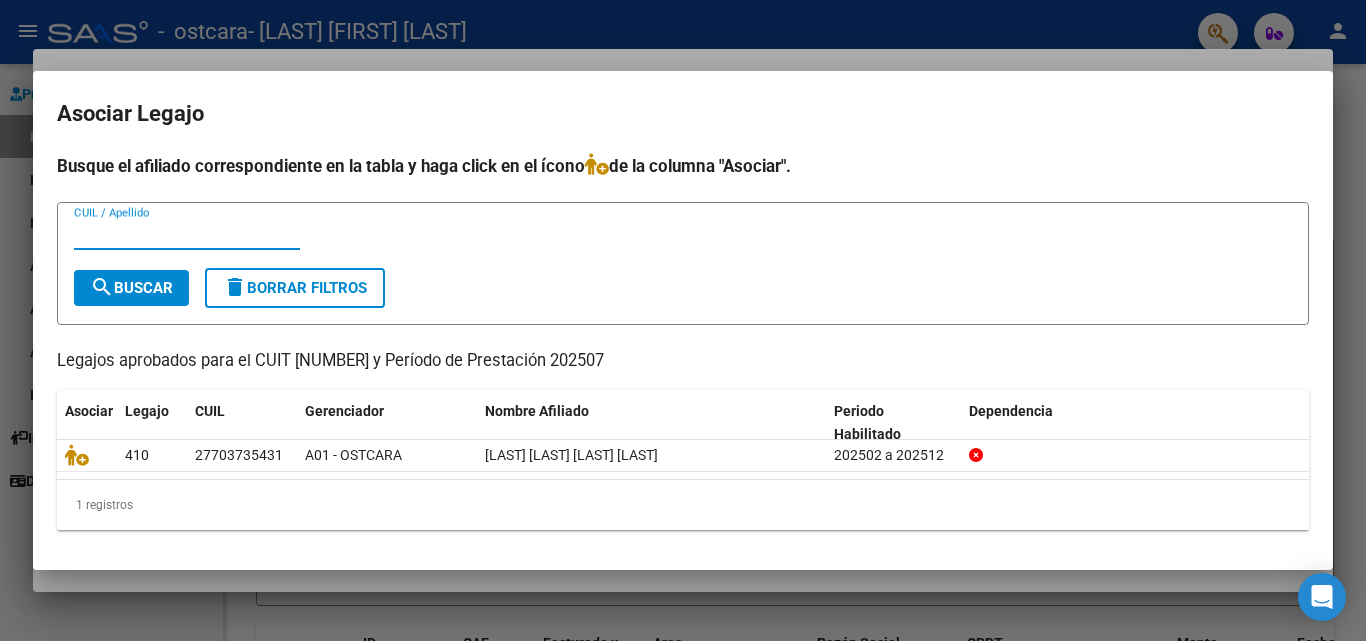 click on "CUIL / Apellido" at bounding box center (187, 234) 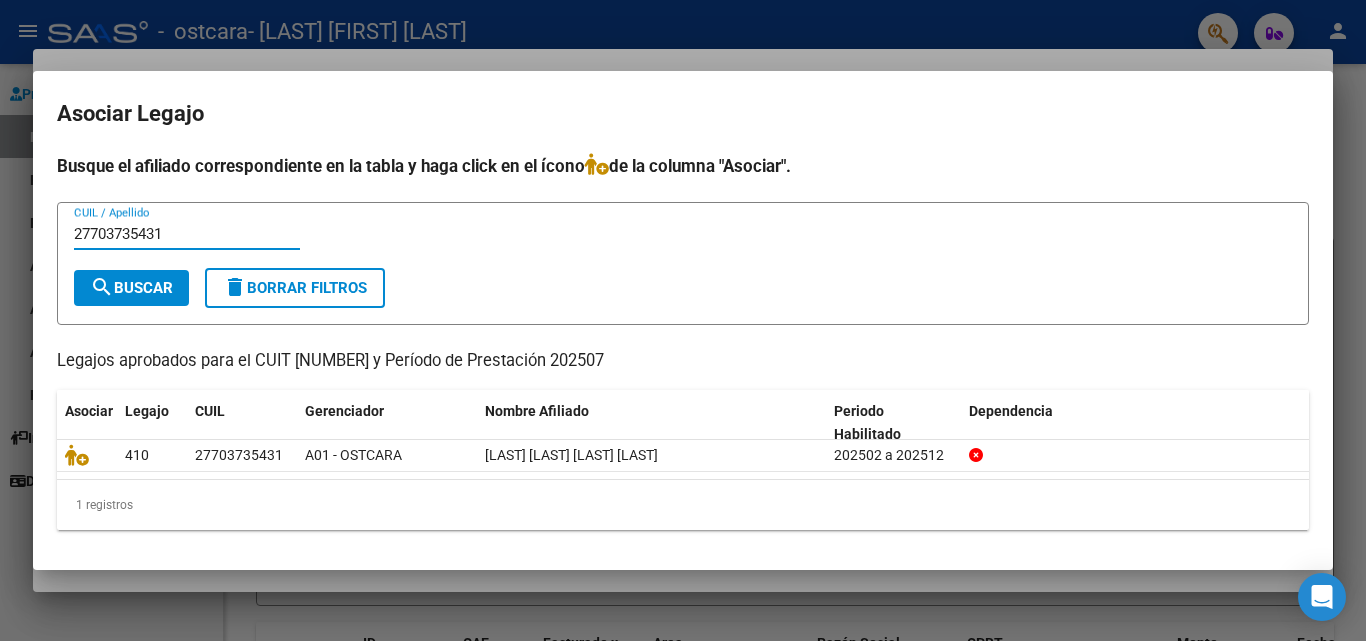 type on "27703735431" 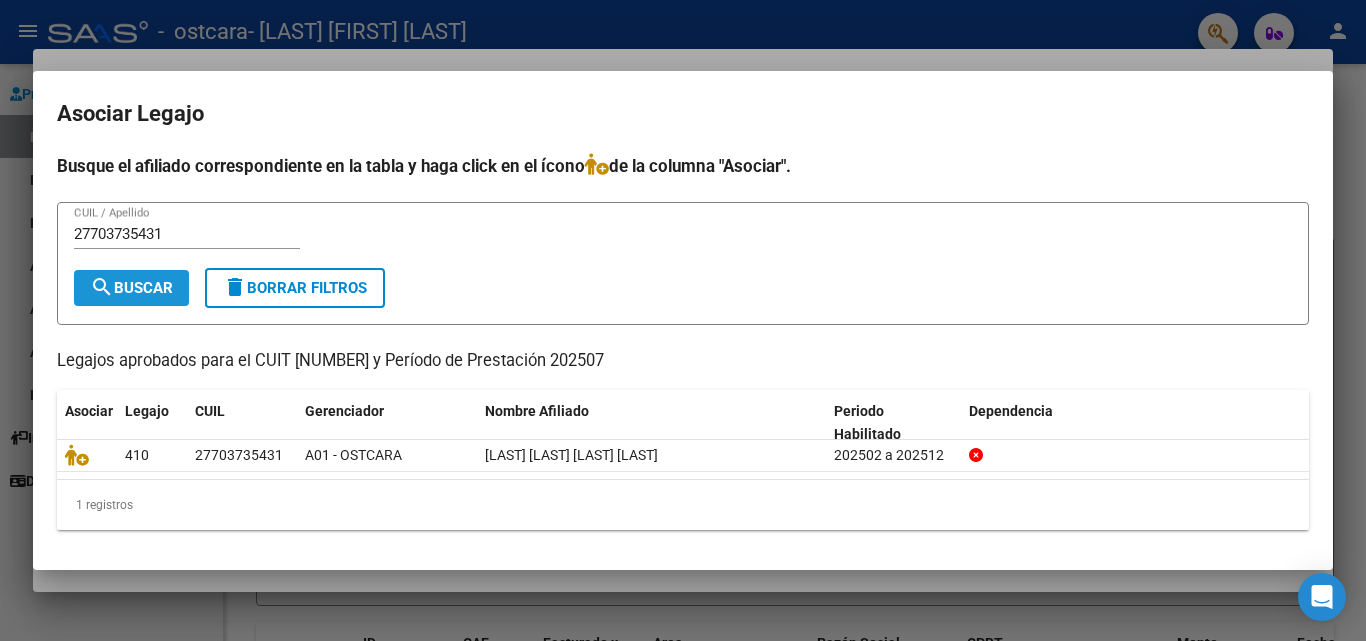 click on "search  Buscar" at bounding box center (131, 288) 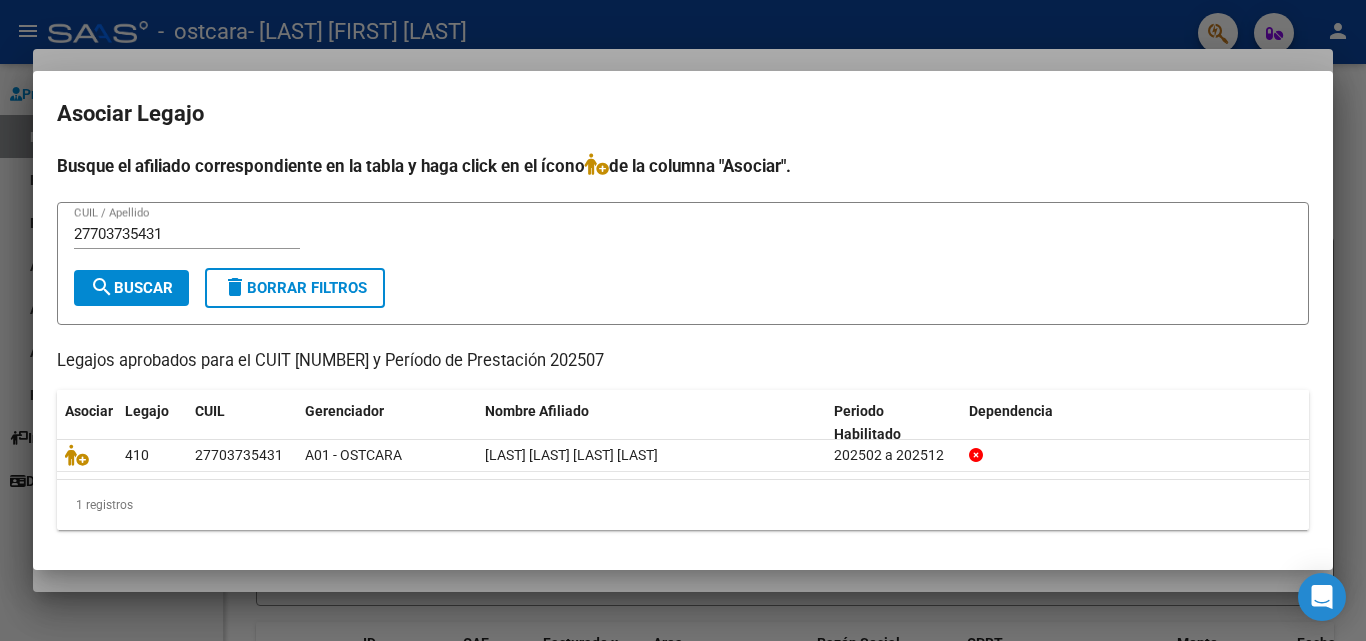 click at bounding box center (683, 320) 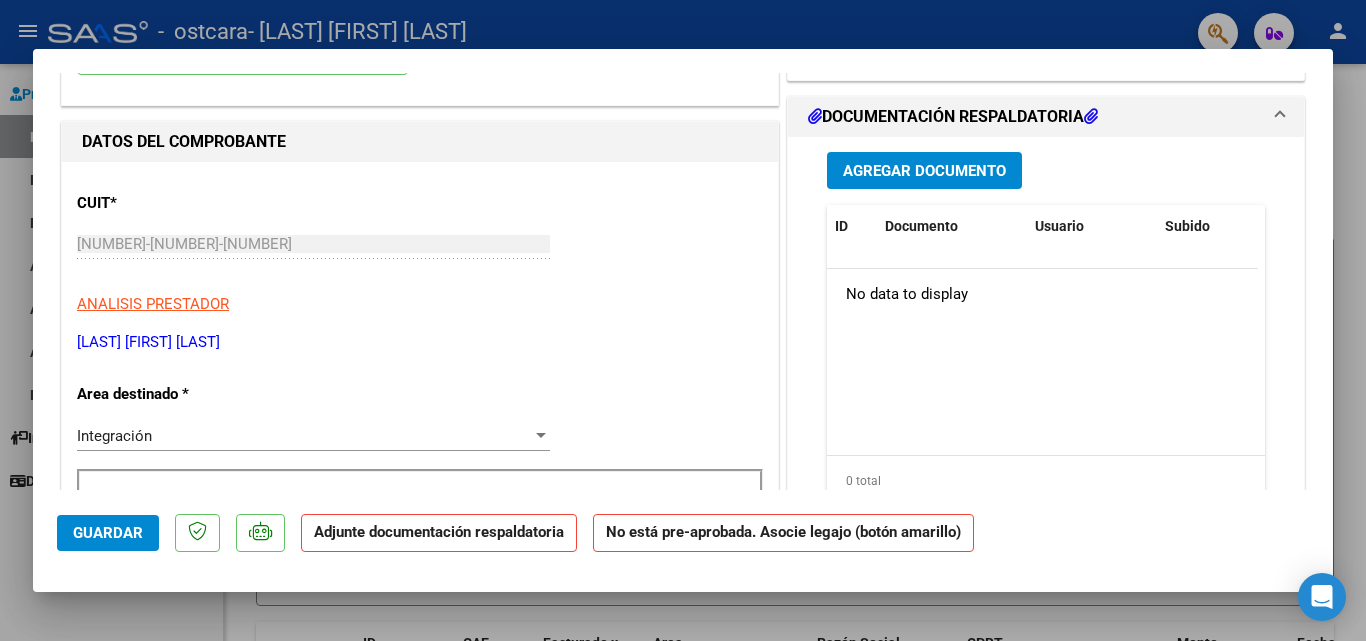 scroll, scrollTop: 100, scrollLeft: 0, axis: vertical 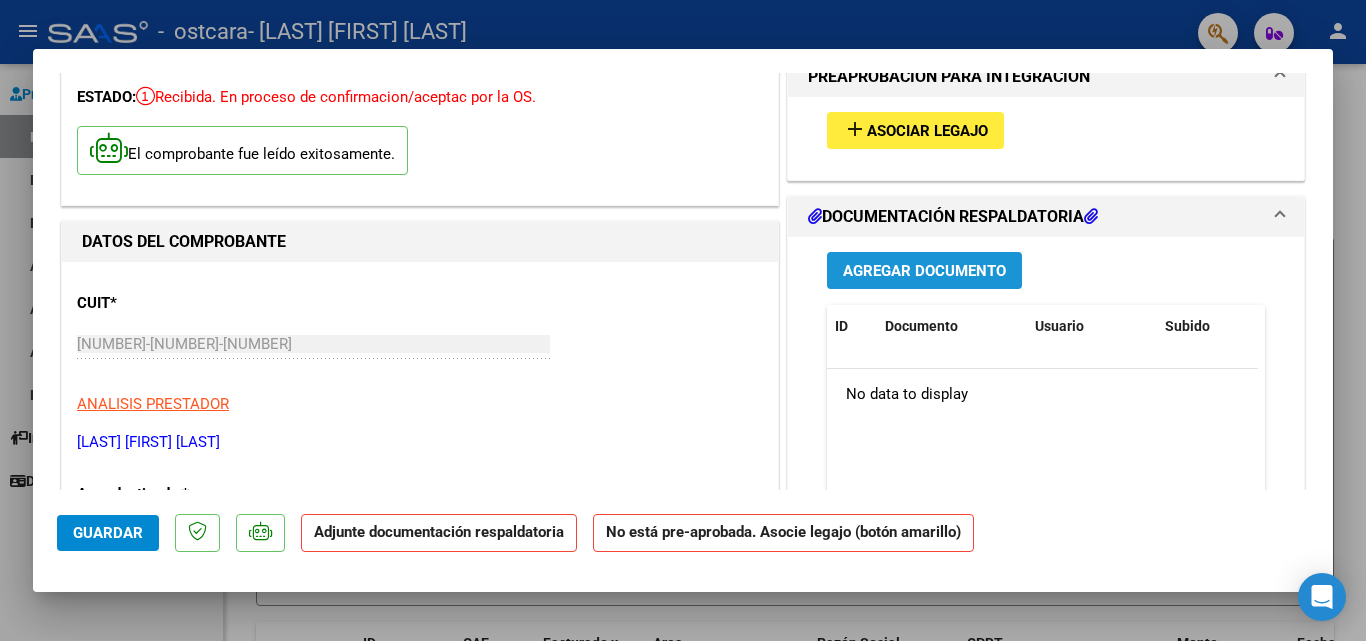 click on "Agregar Documento" at bounding box center [924, 270] 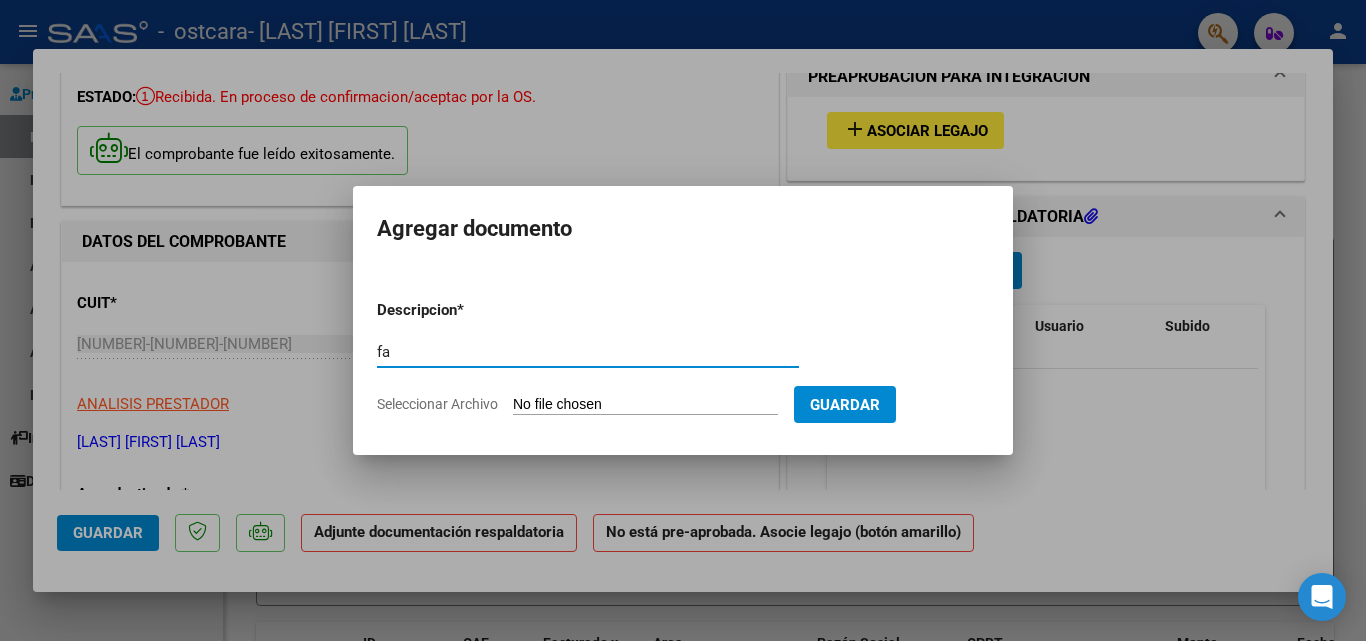 type on "f" 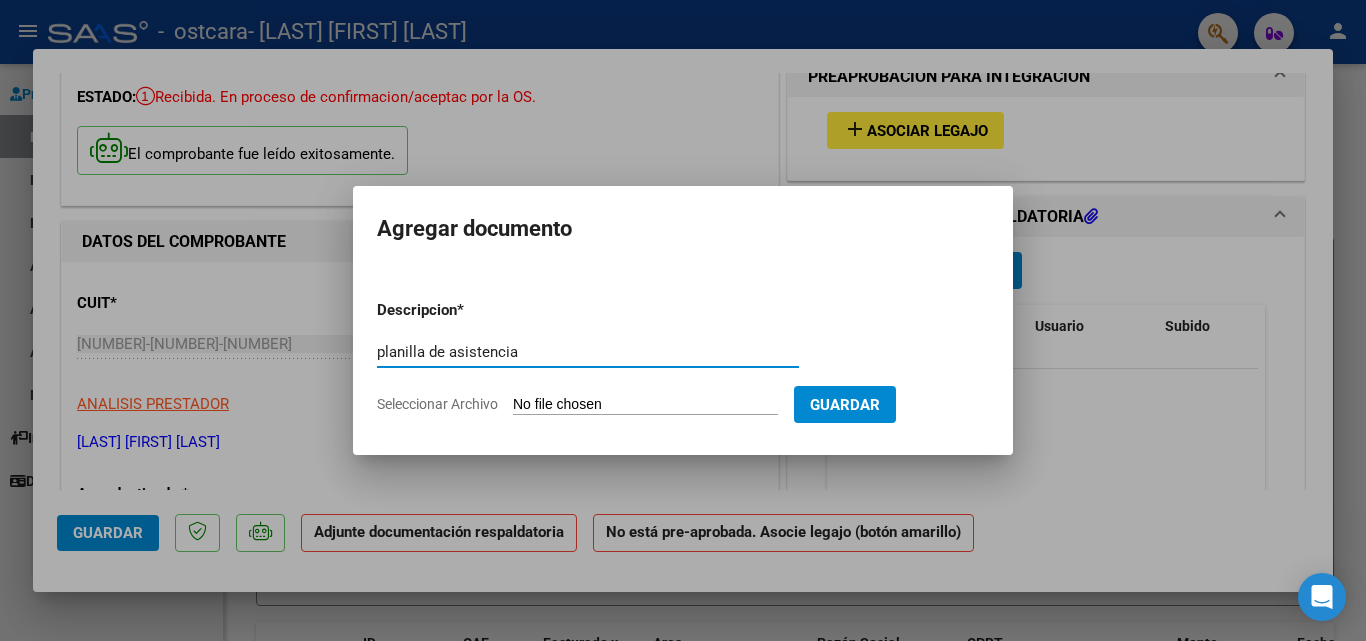 type on "planilla de asistencia" 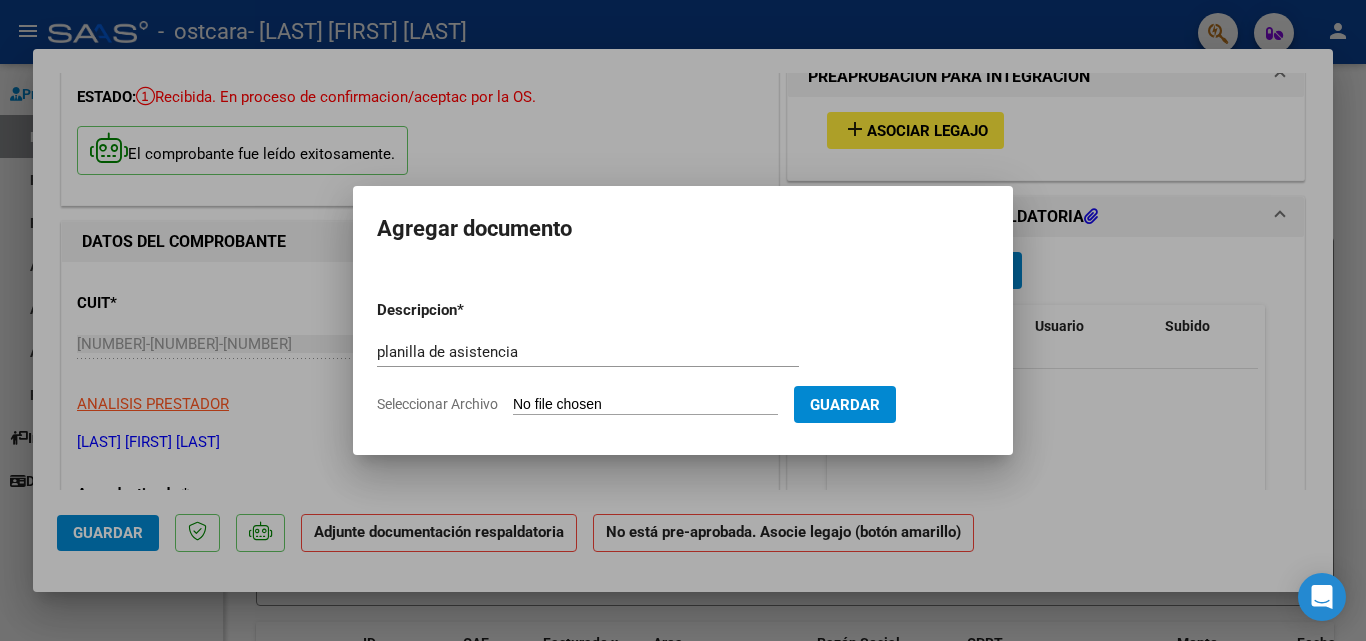 click on "Seleccionar Archivo" at bounding box center [645, 405] 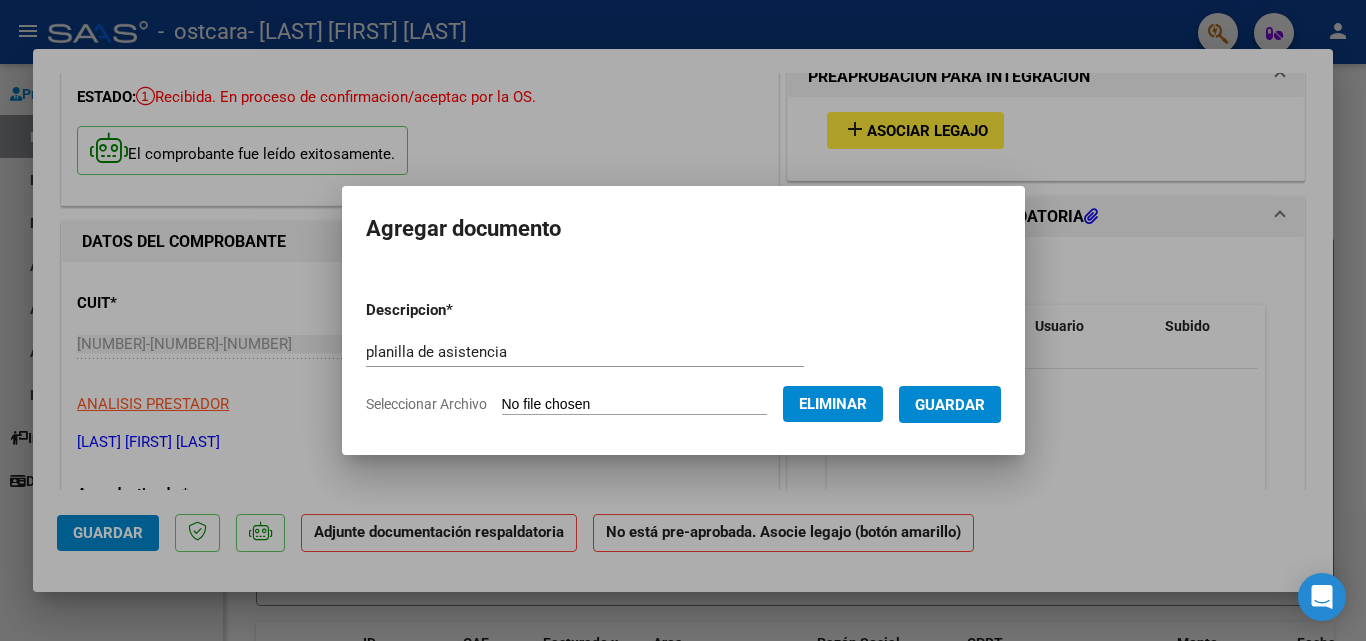 click on "Agregar documento" at bounding box center (683, 229) 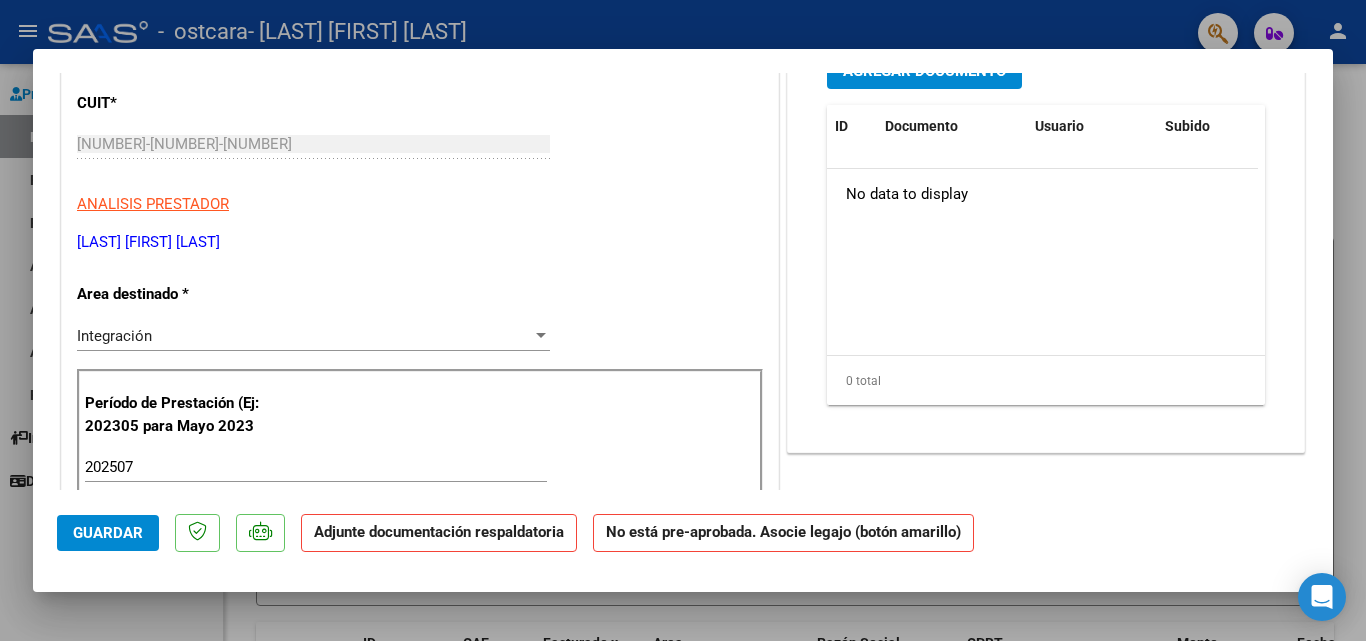 scroll, scrollTop: 500, scrollLeft: 0, axis: vertical 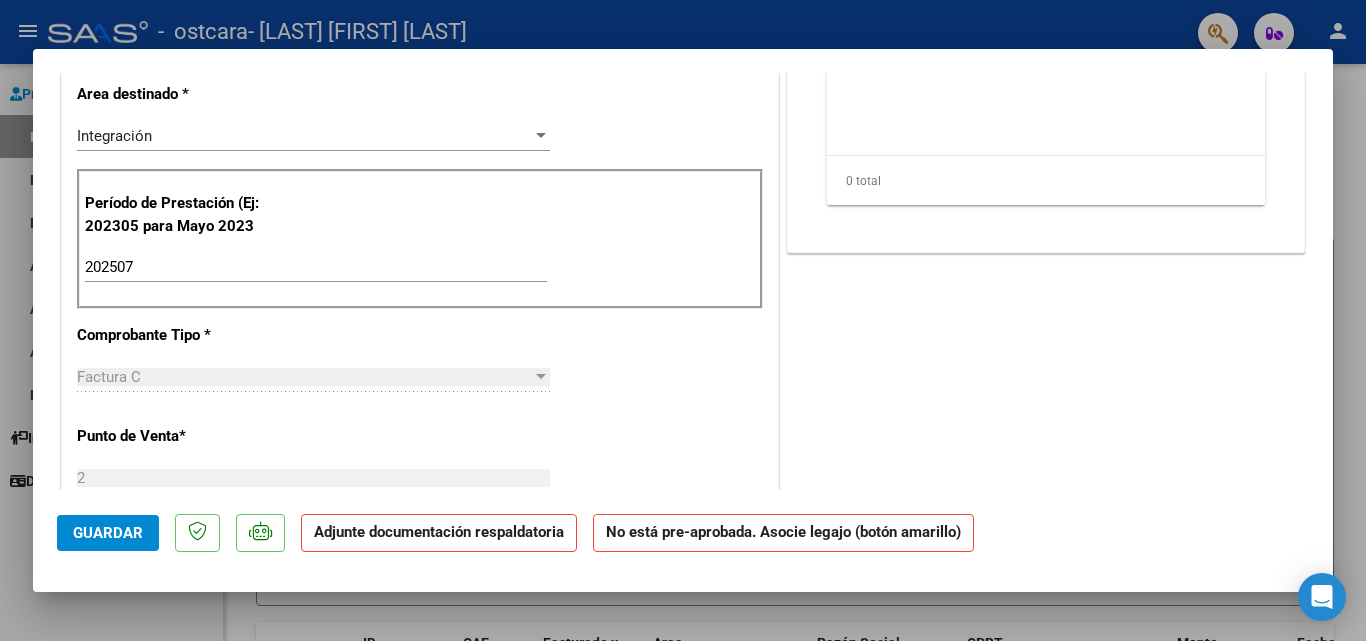 click on "Adjunte documentación respaldatoria" 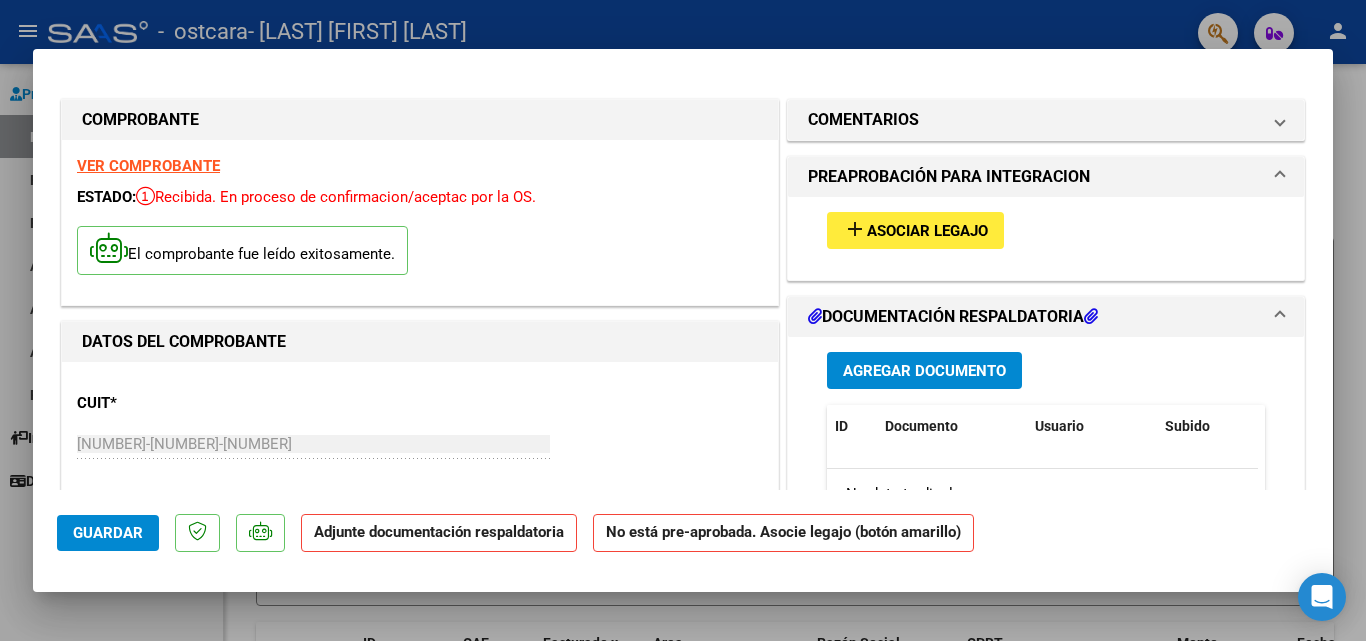 scroll, scrollTop: 100, scrollLeft: 0, axis: vertical 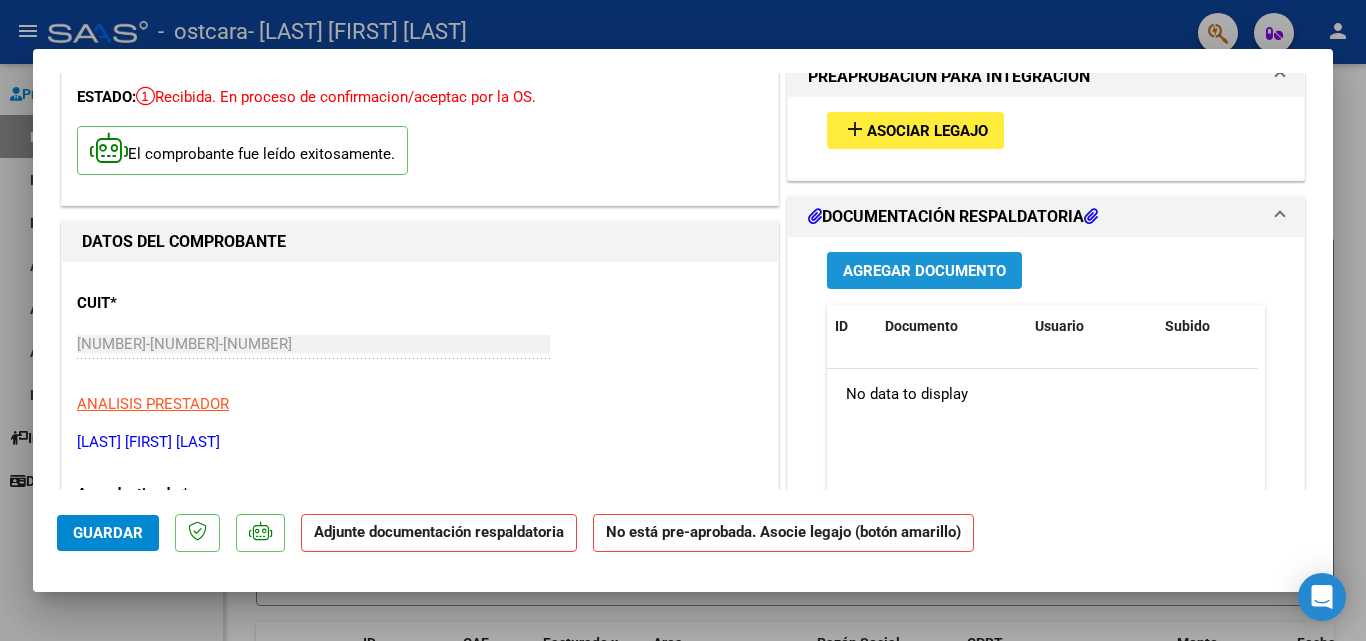 click on "Agregar Documento" at bounding box center (924, 271) 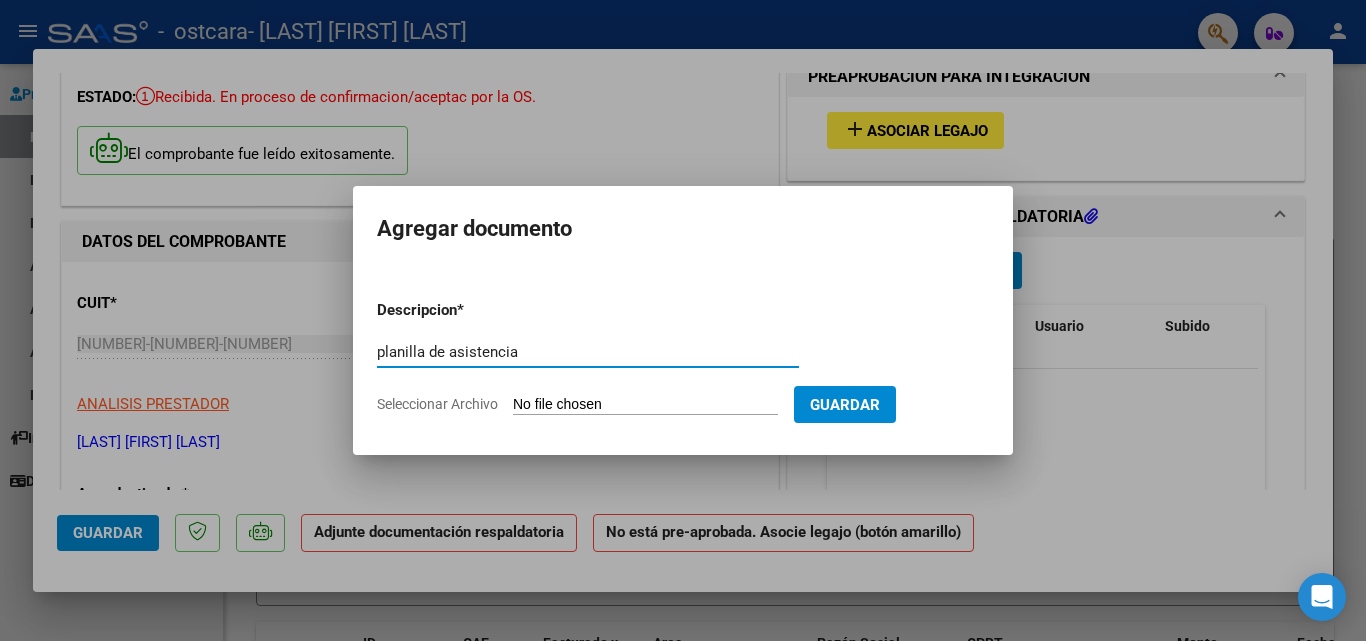 type on "planilla de asistencia" 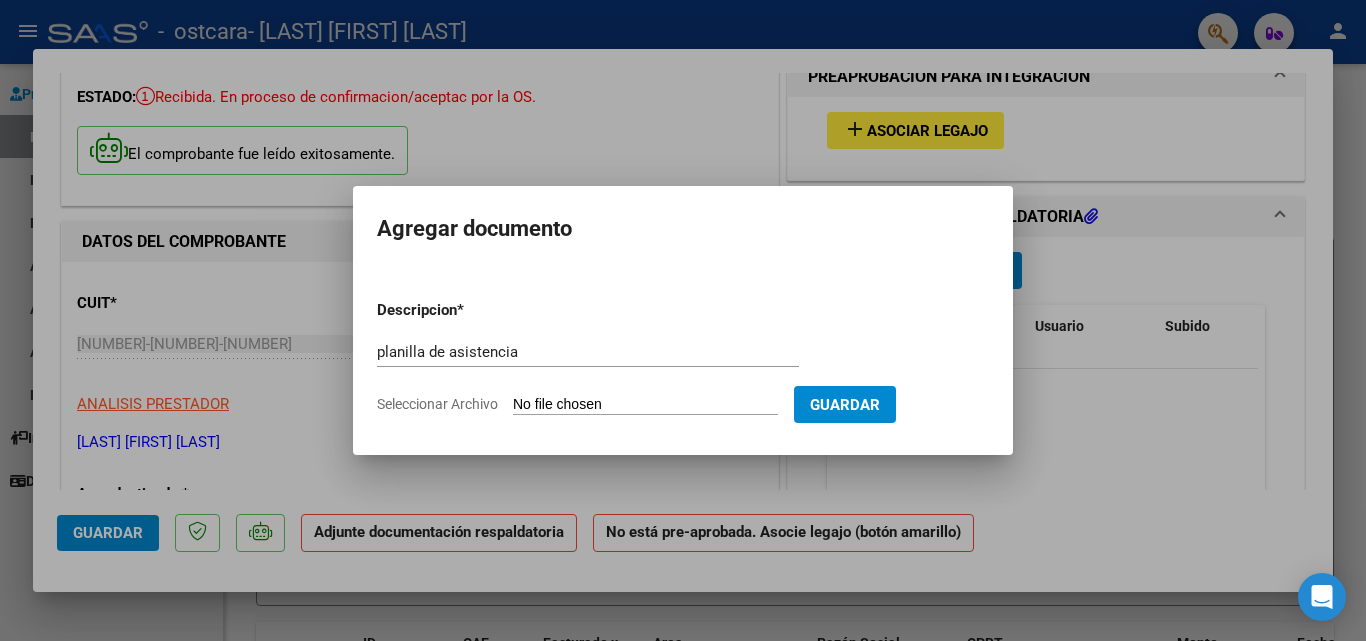 click on "Seleccionar Archivo" at bounding box center (645, 405) 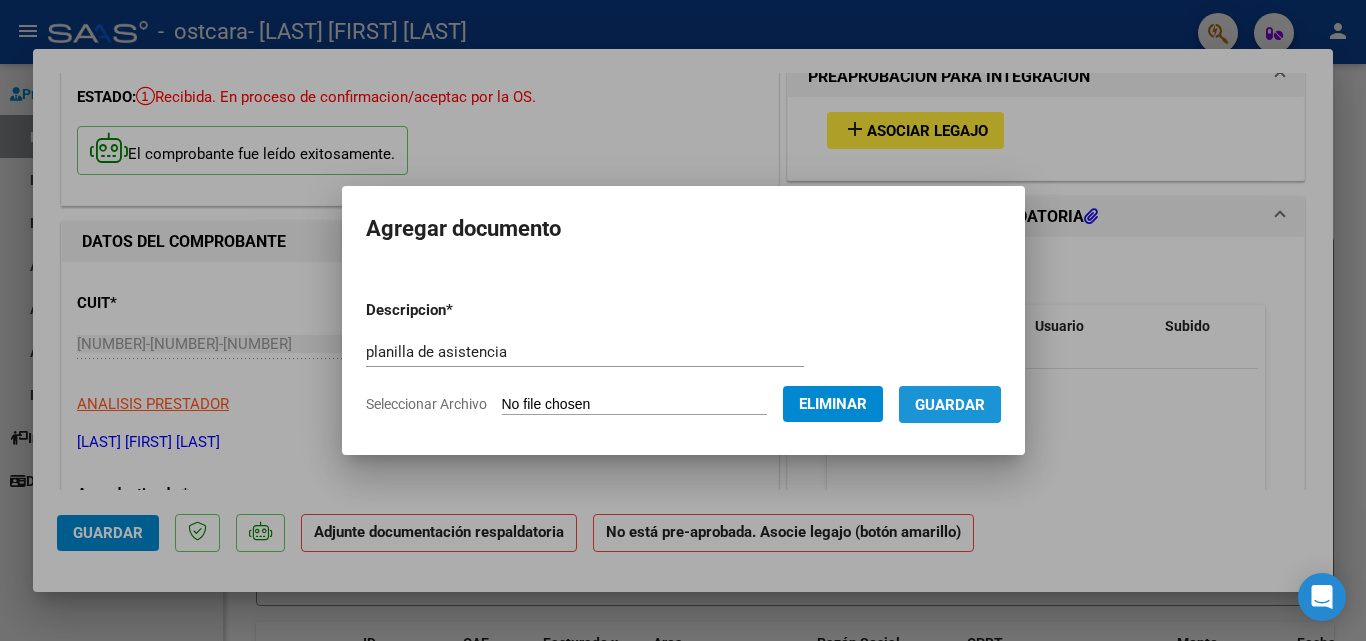 click on "Guardar" at bounding box center [950, 405] 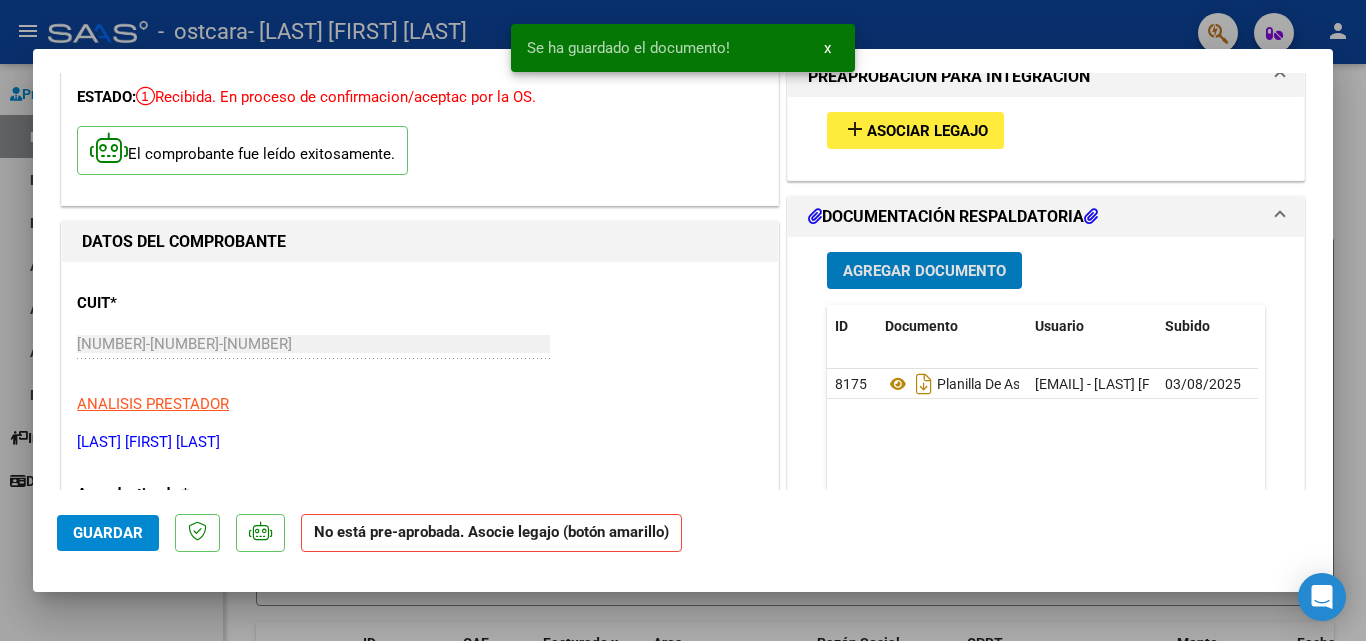 click on "Agregar Documento" at bounding box center (924, 271) 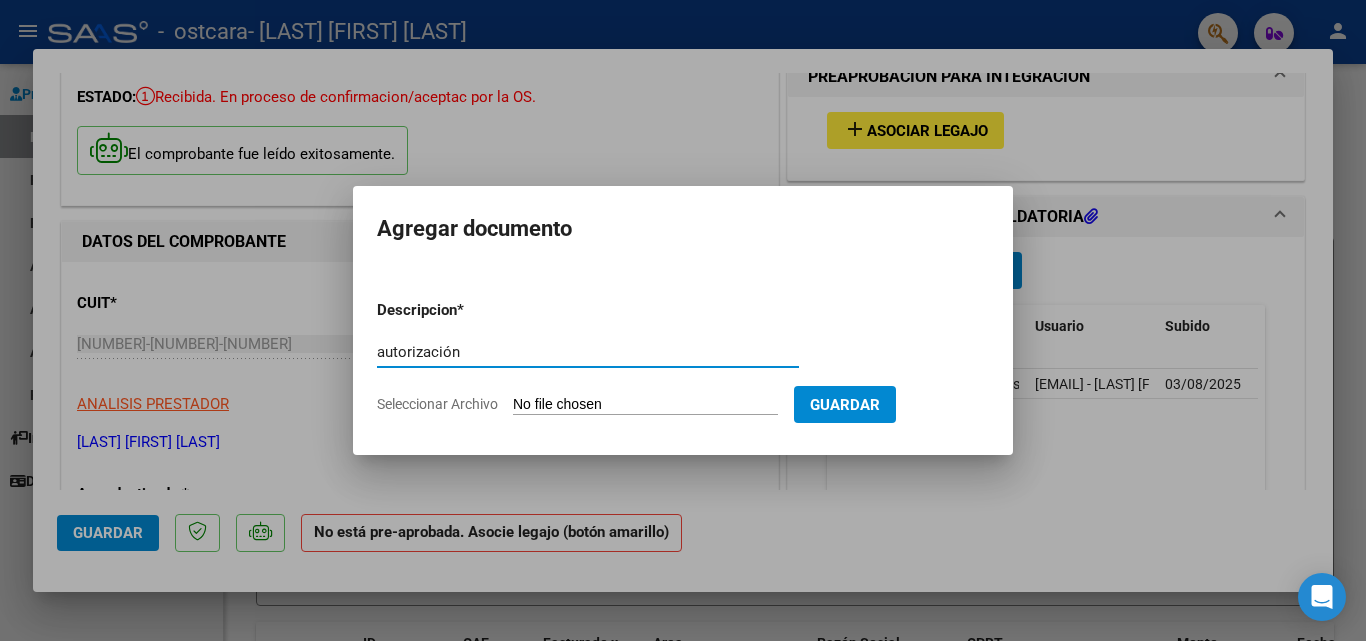 type on "autorización" 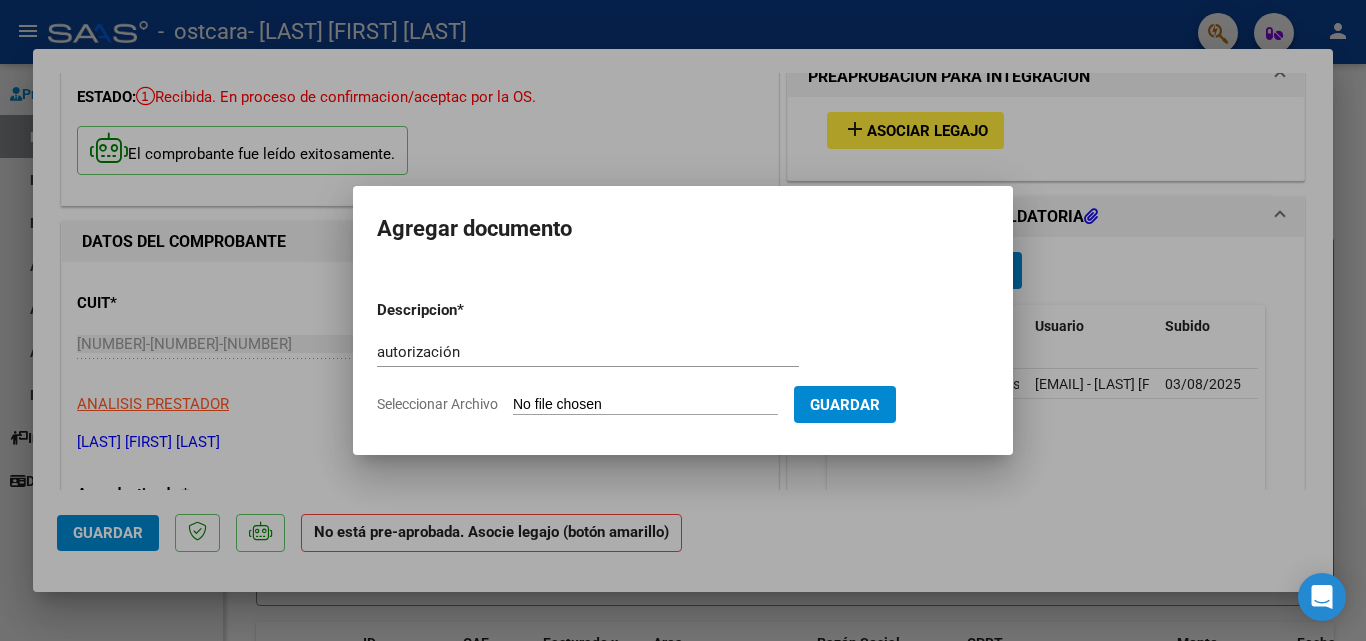 click on "Seleccionar Archivo" at bounding box center (645, 405) 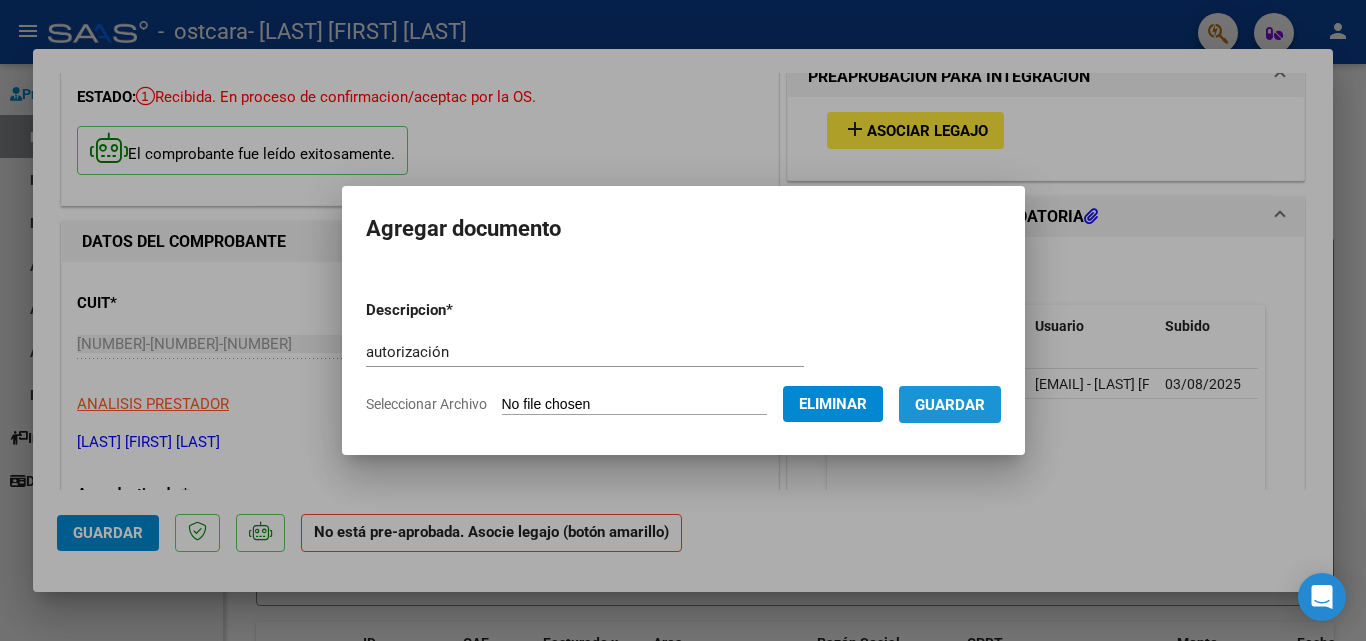 click on "Guardar" at bounding box center [950, 404] 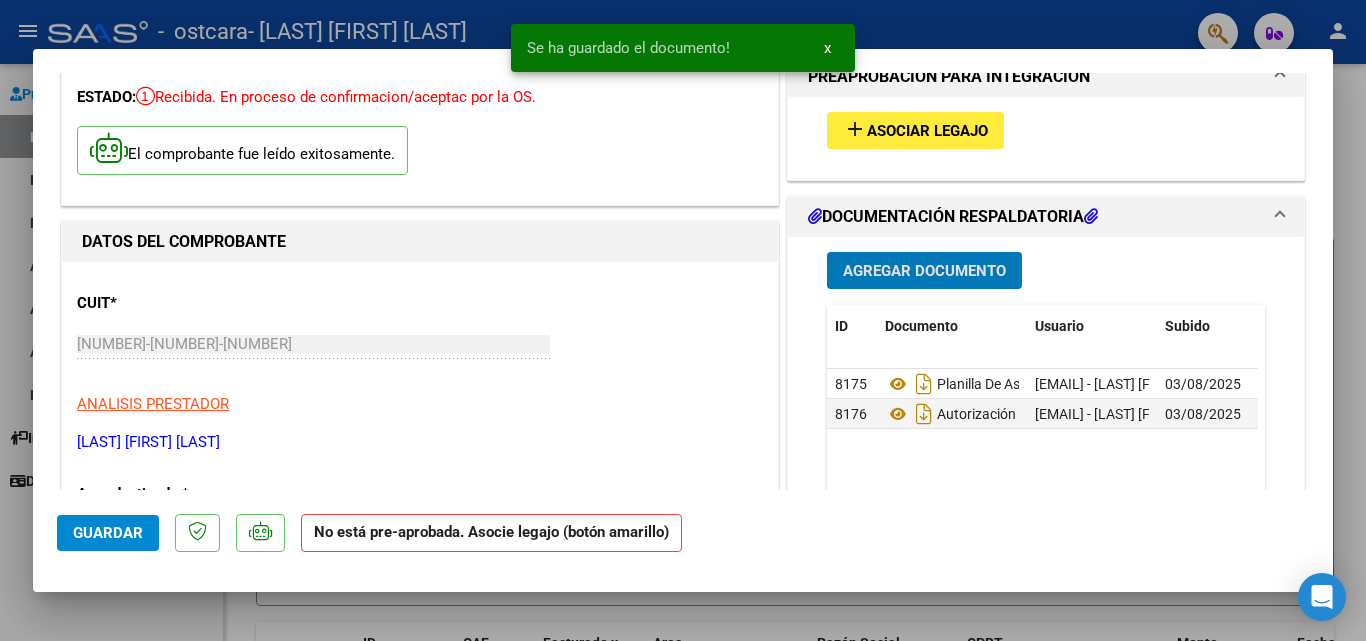 click on "Agregar Documento" at bounding box center (924, 271) 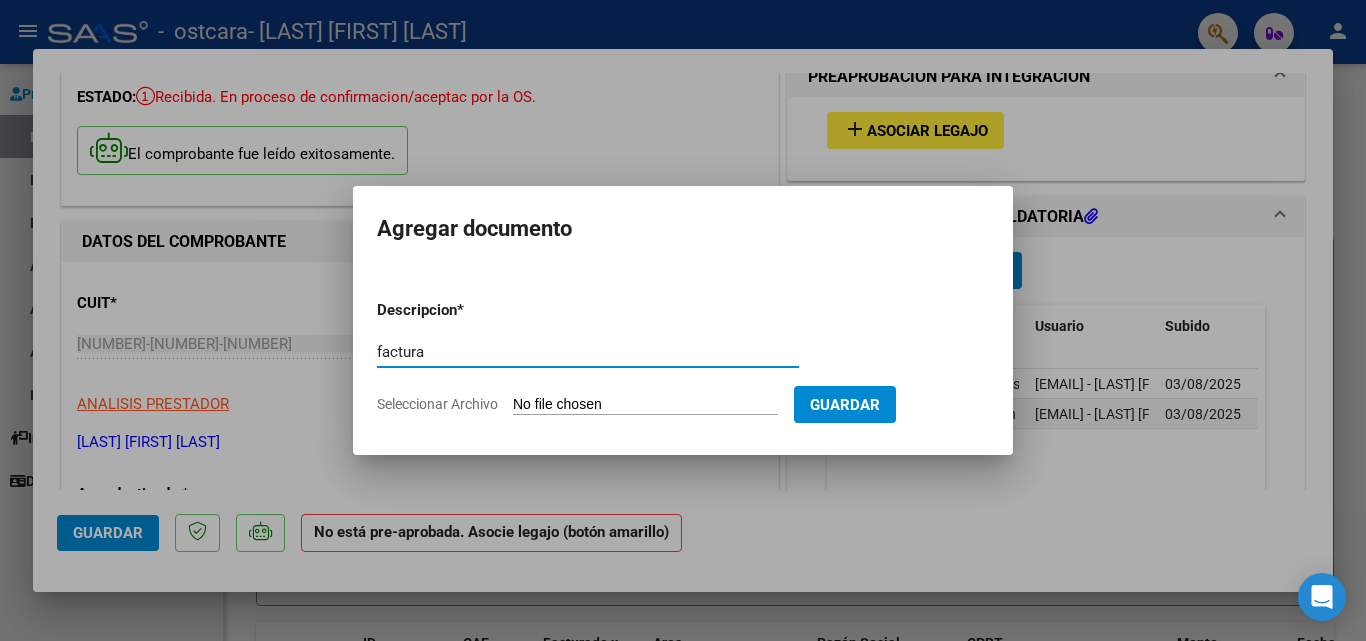 type on "factura" 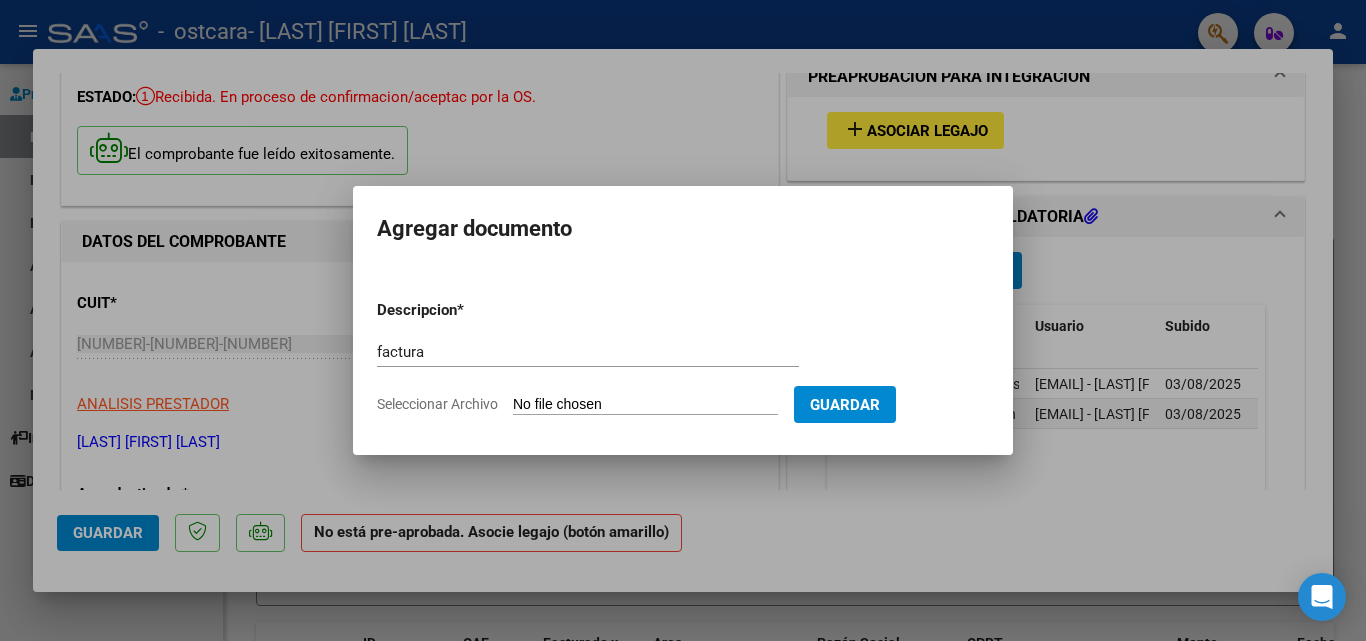 click on "Seleccionar Archivo" at bounding box center (645, 405) 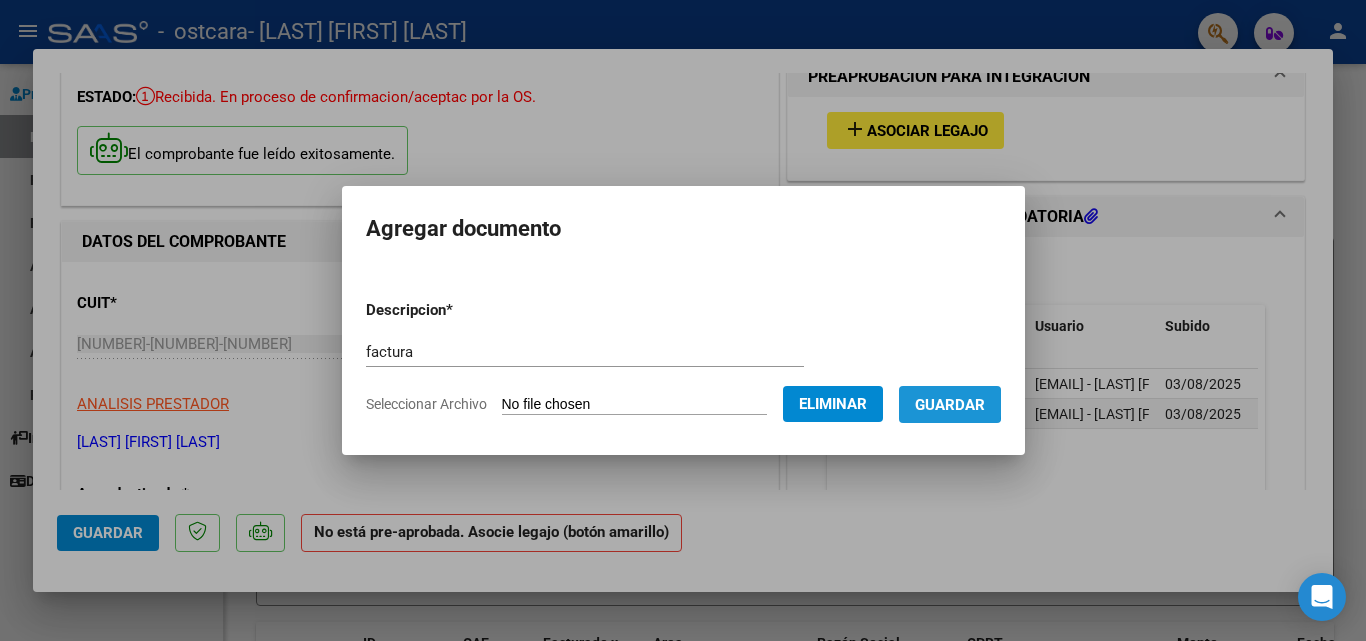 click on "Guardar" at bounding box center [950, 405] 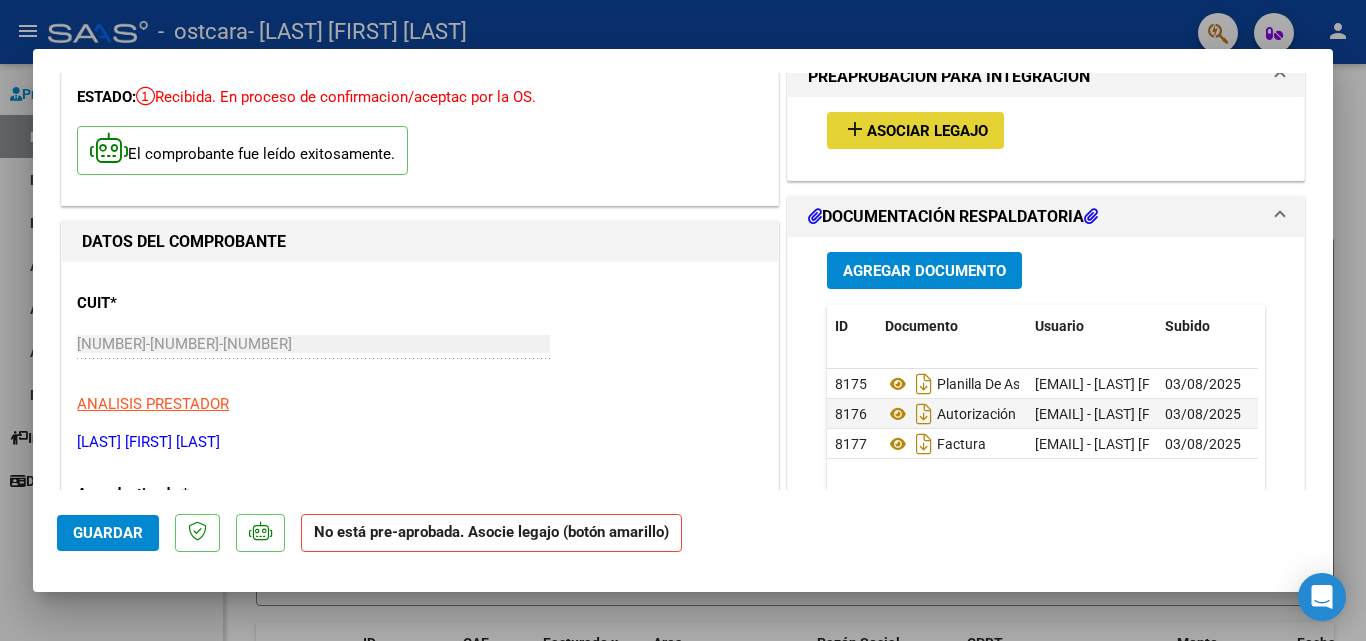 click on "Asociar Legajo" at bounding box center [927, 131] 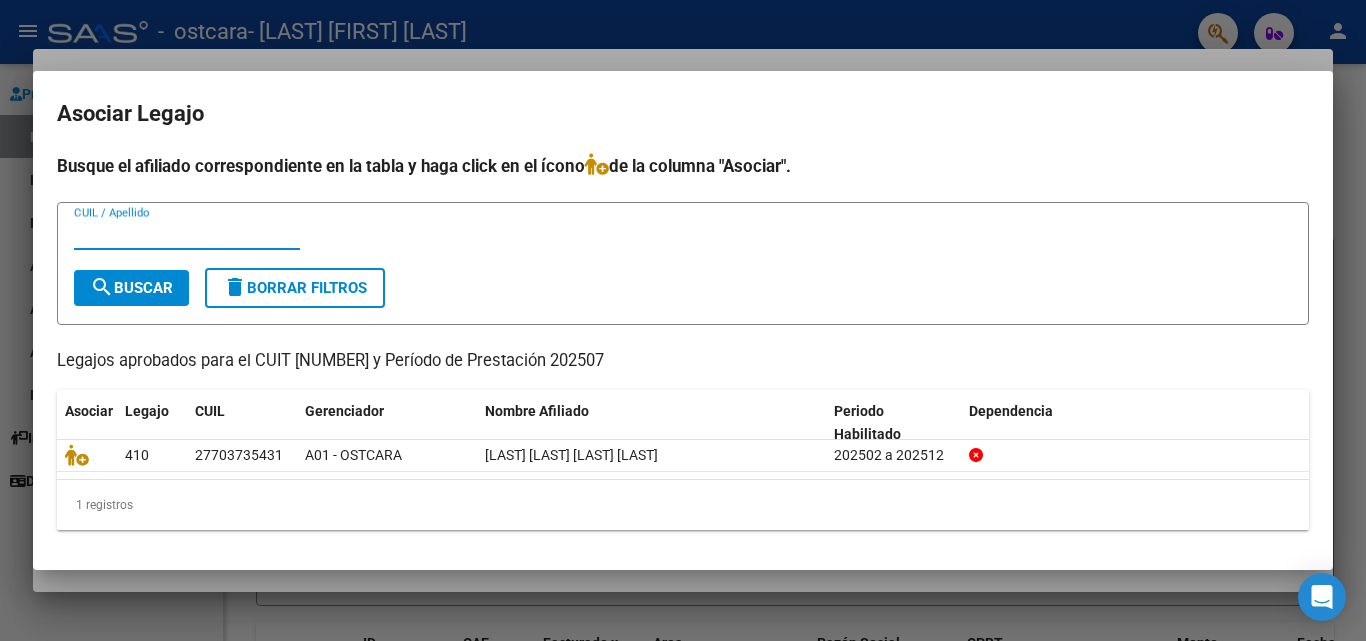 click on "search  Buscar" at bounding box center [131, 288] 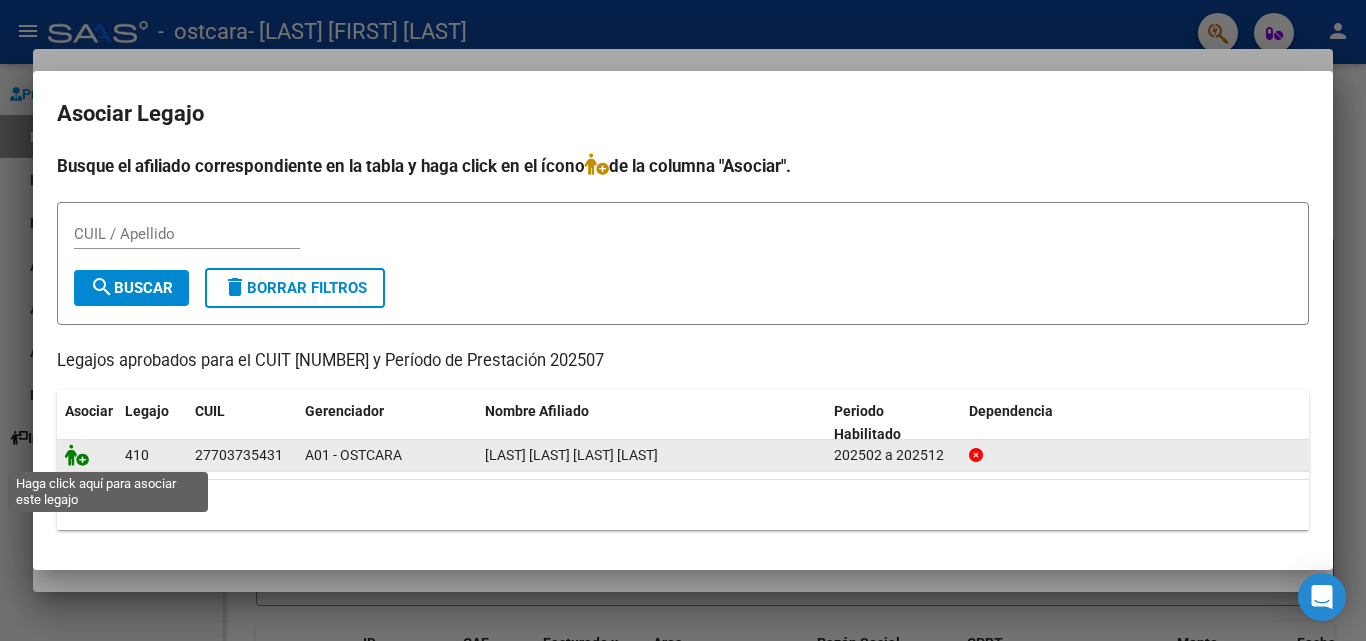 click 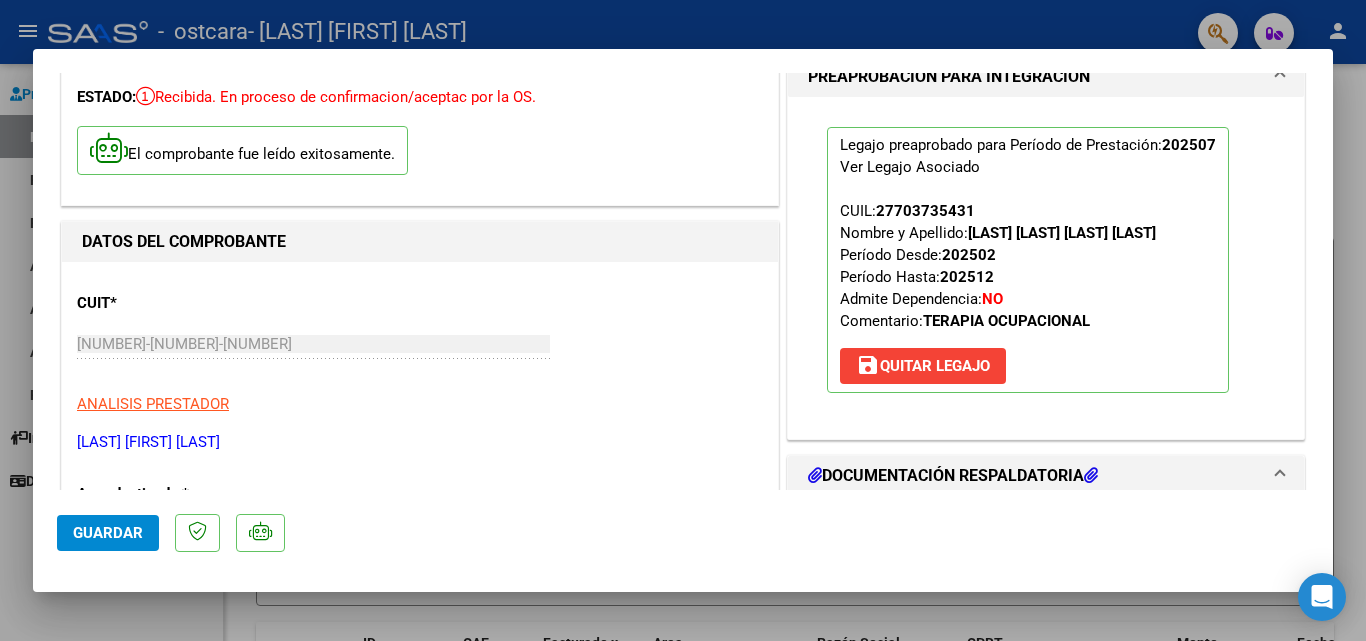 scroll, scrollTop: 200, scrollLeft: 0, axis: vertical 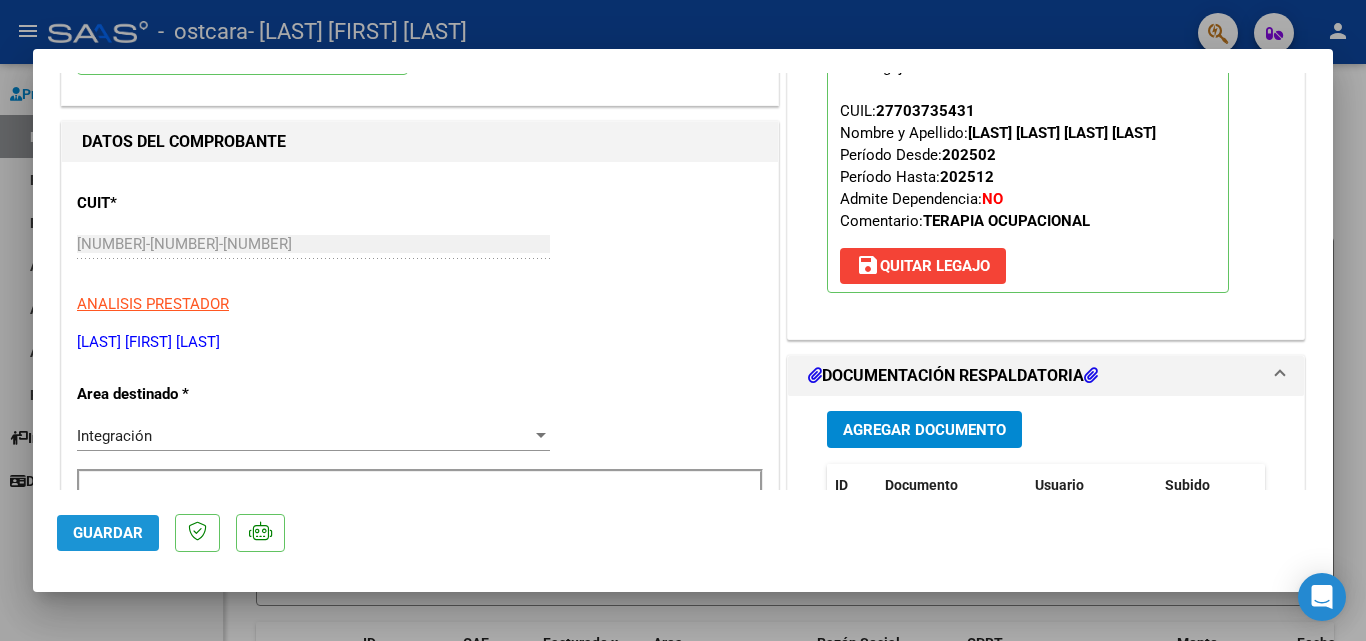 drag, startPoint x: 120, startPoint y: 532, endPoint x: 145, endPoint y: 530, distance: 25.079872 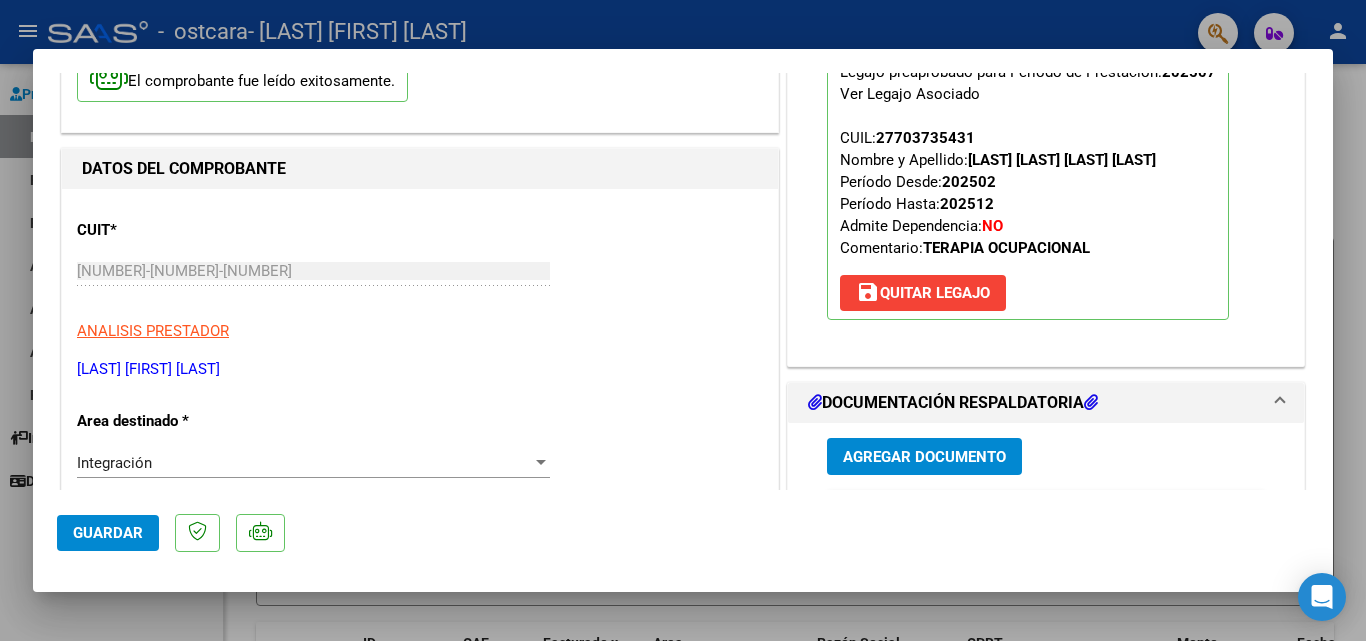 scroll, scrollTop: 0, scrollLeft: 0, axis: both 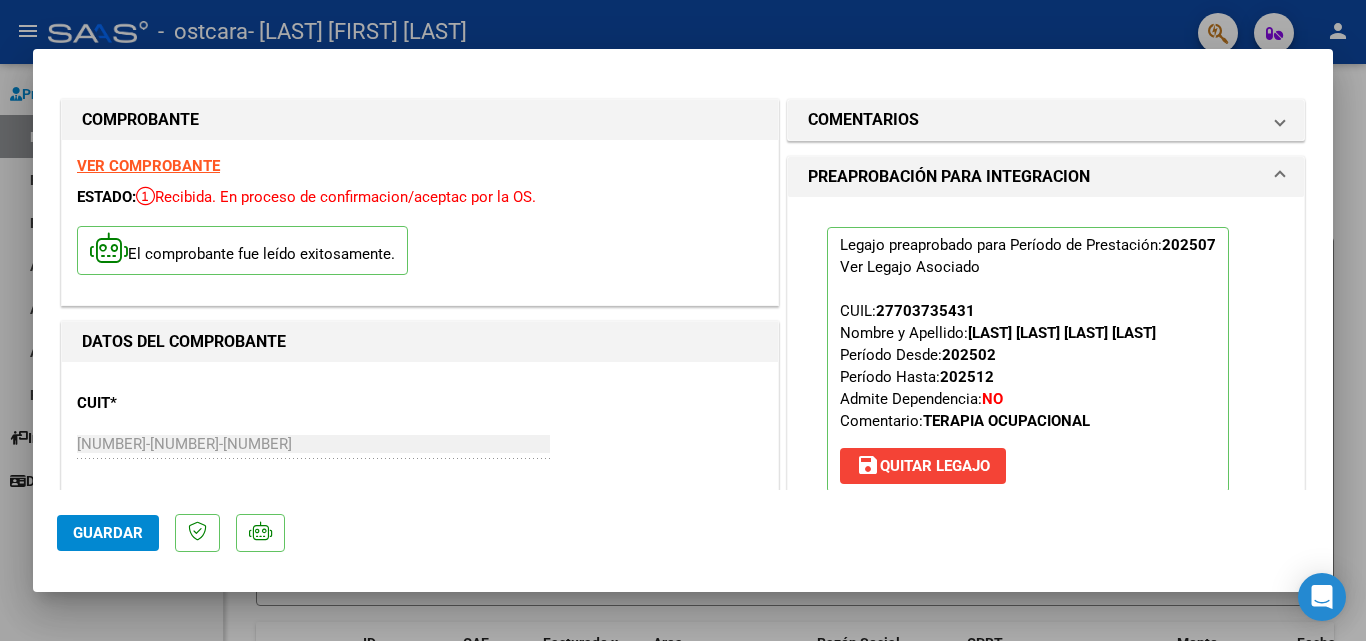 click at bounding box center [683, 320] 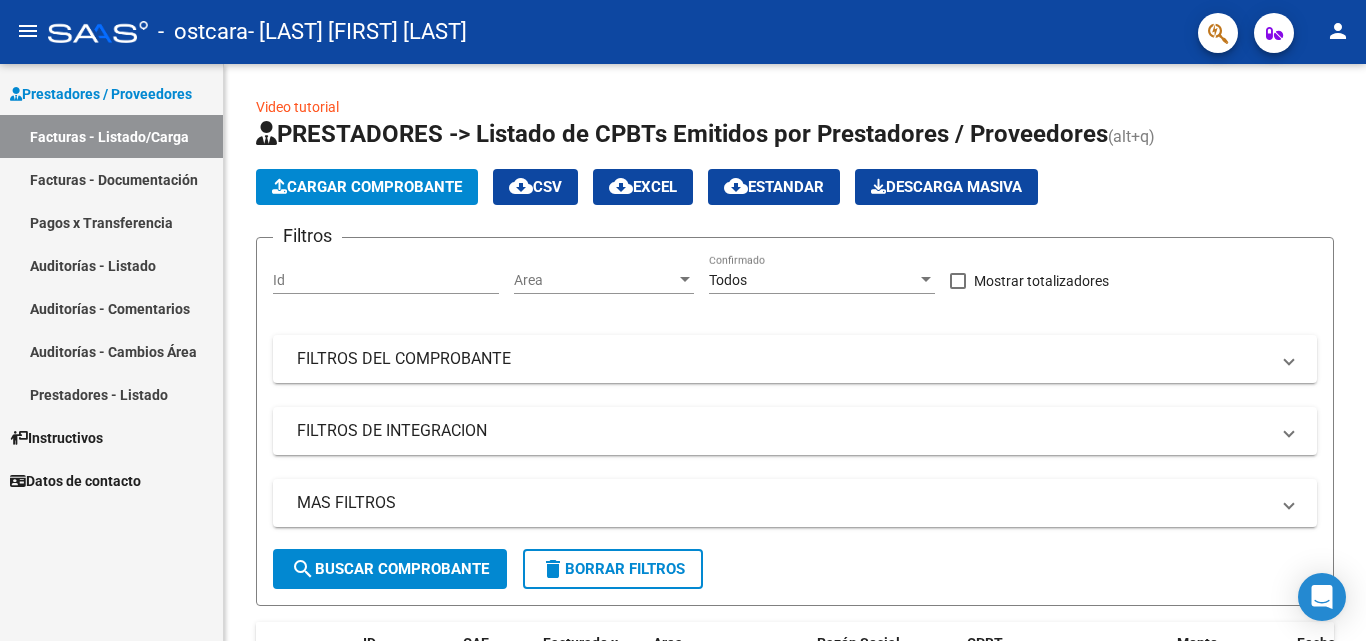 click on "Facturas - Documentación" at bounding box center [111, 179] 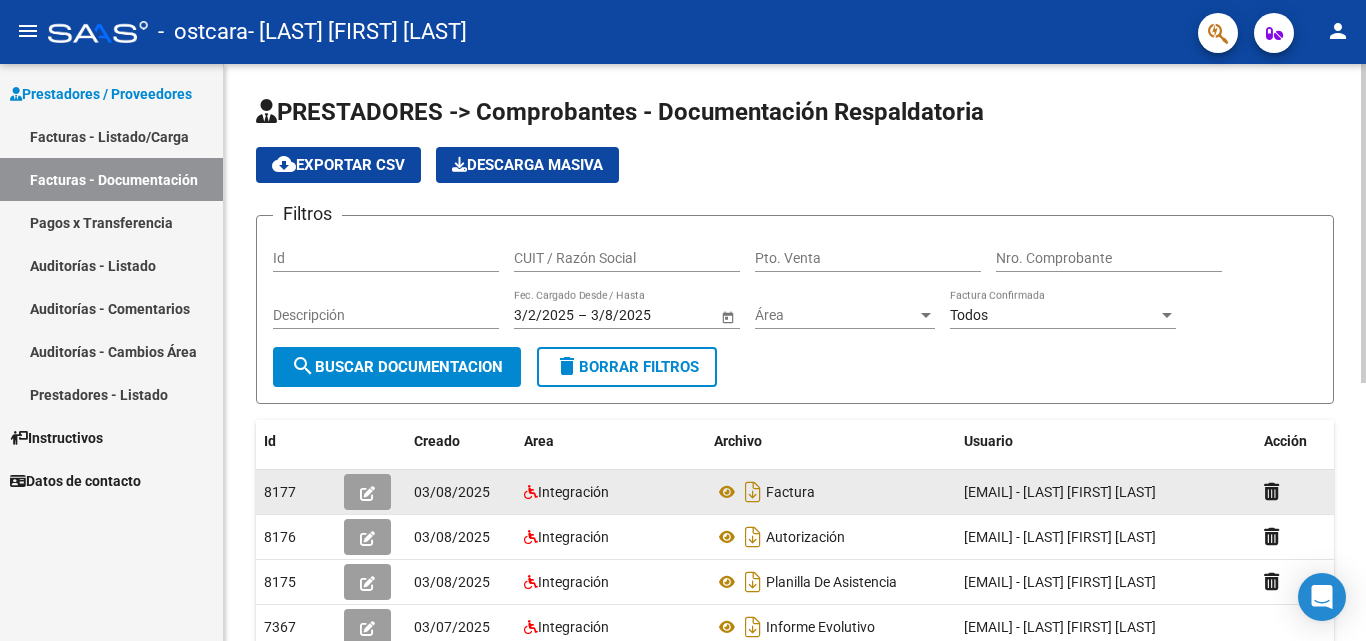 scroll, scrollTop: 100, scrollLeft: 0, axis: vertical 